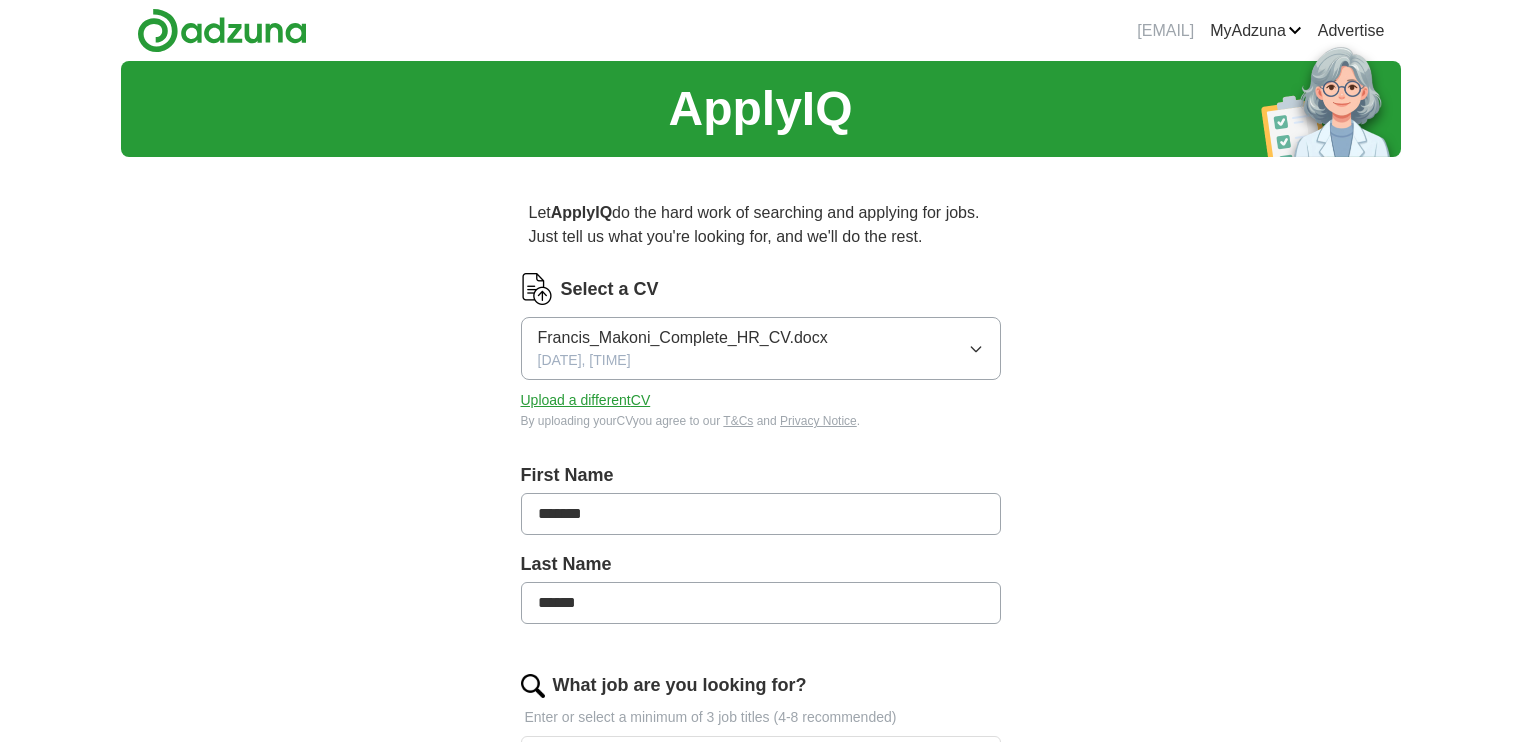 scroll, scrollTop: 0, scrollLeft: 0, axis: both 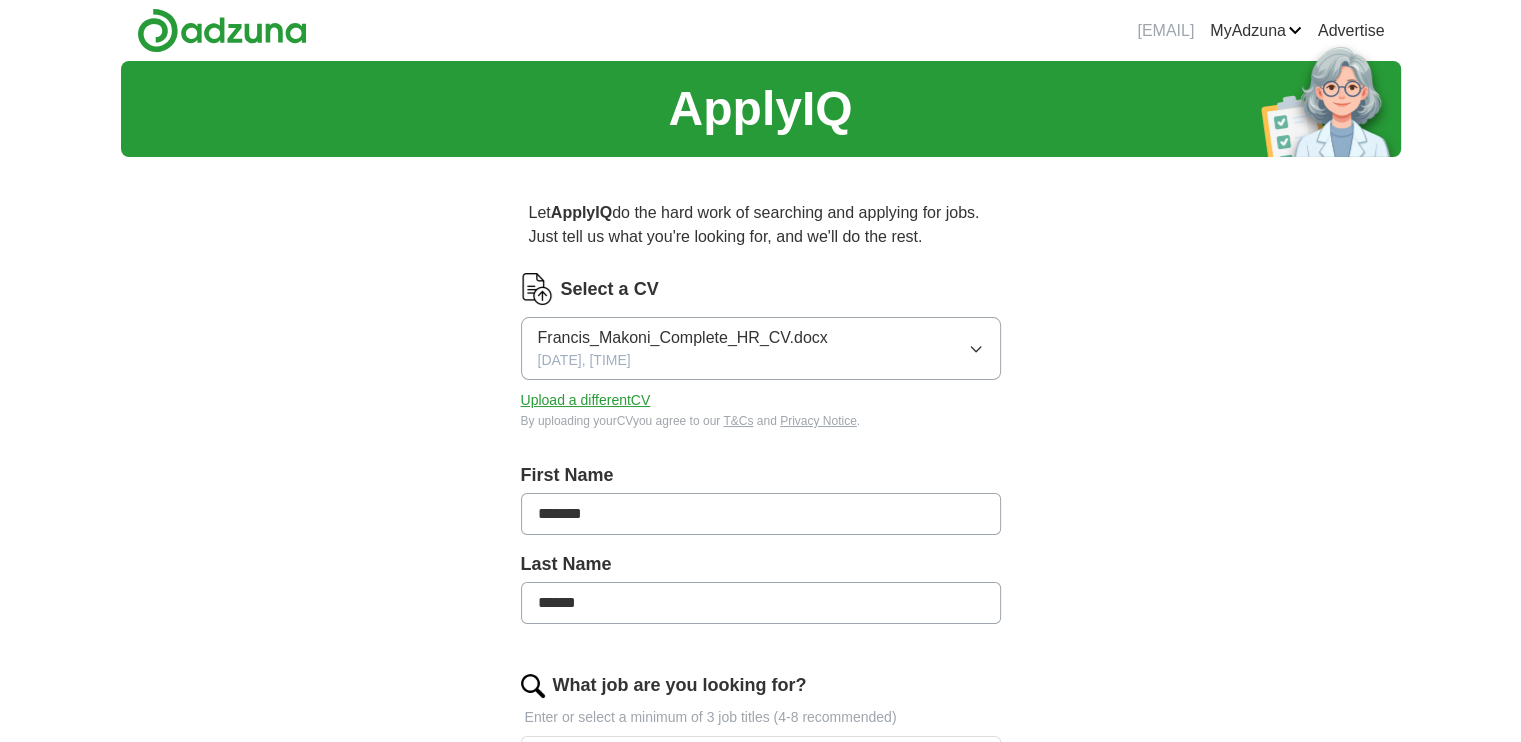 click on "Francis_Makoni_Complete_HR_CV.docx 11/07/2025, 14:54" at bounding box center [761, 348] 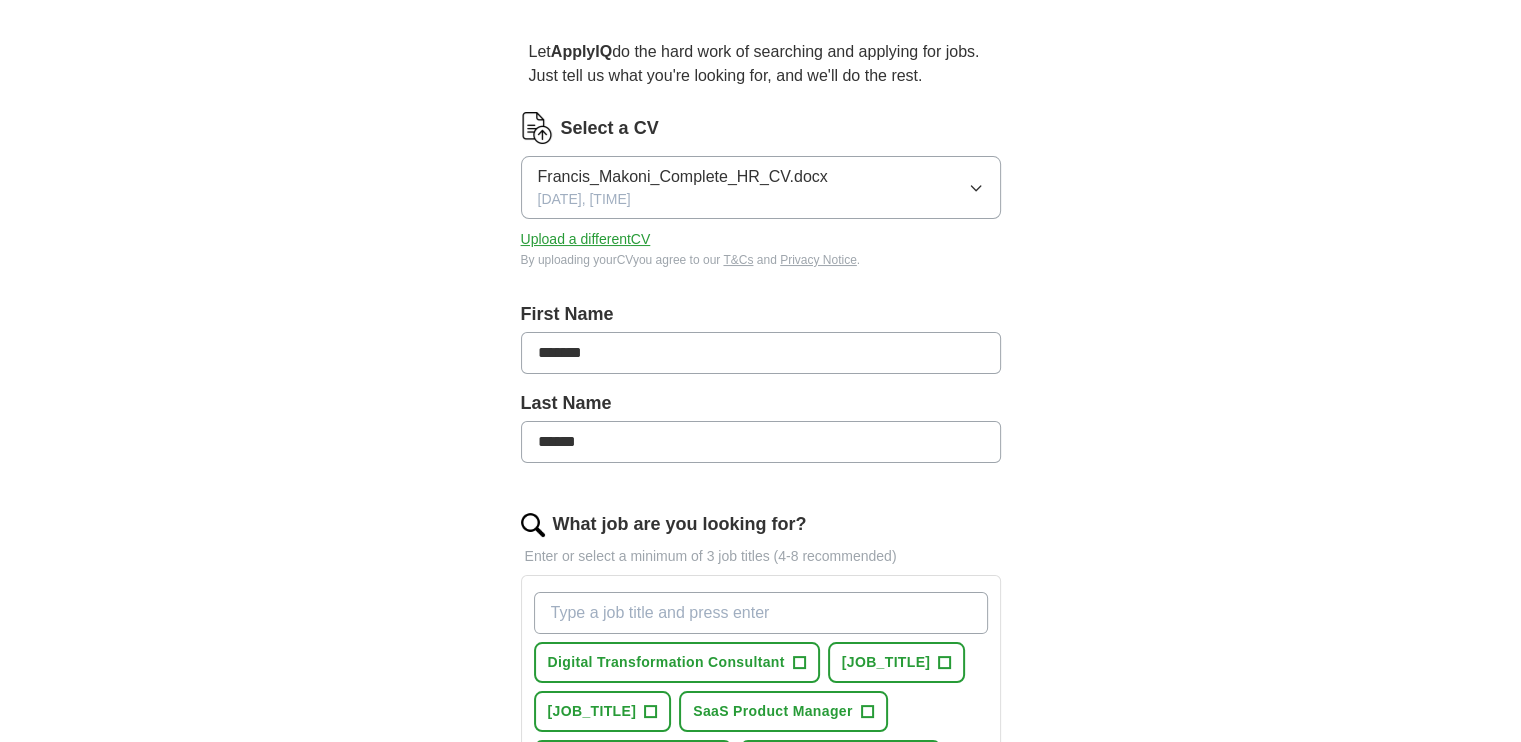 scroll, scrollTop: 159, scrollLeft: 0, axis: vertical 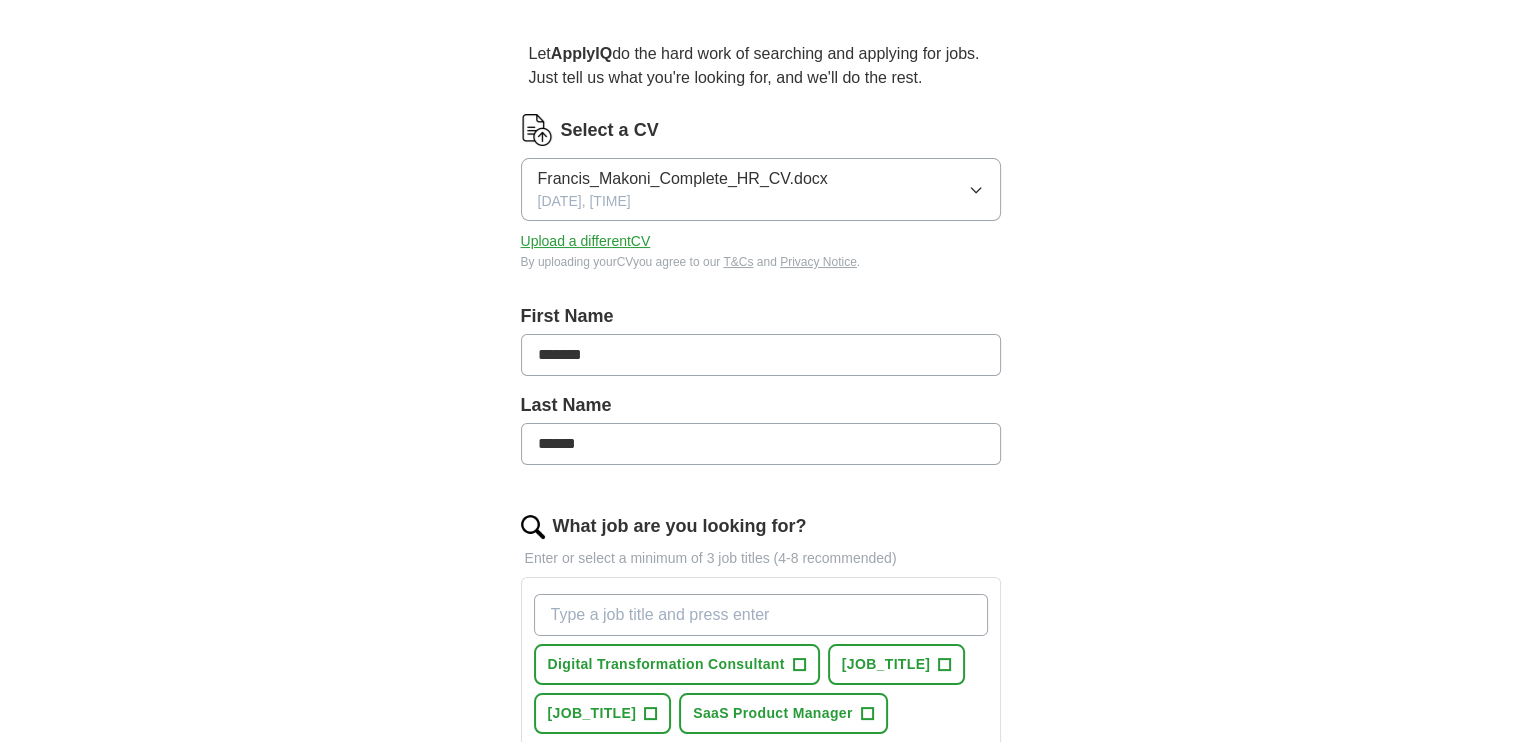 click on "Francis_Makoni_Complete_HR_CV.docx 11/07/2025, 14:54" at bounding box center (761, 189) 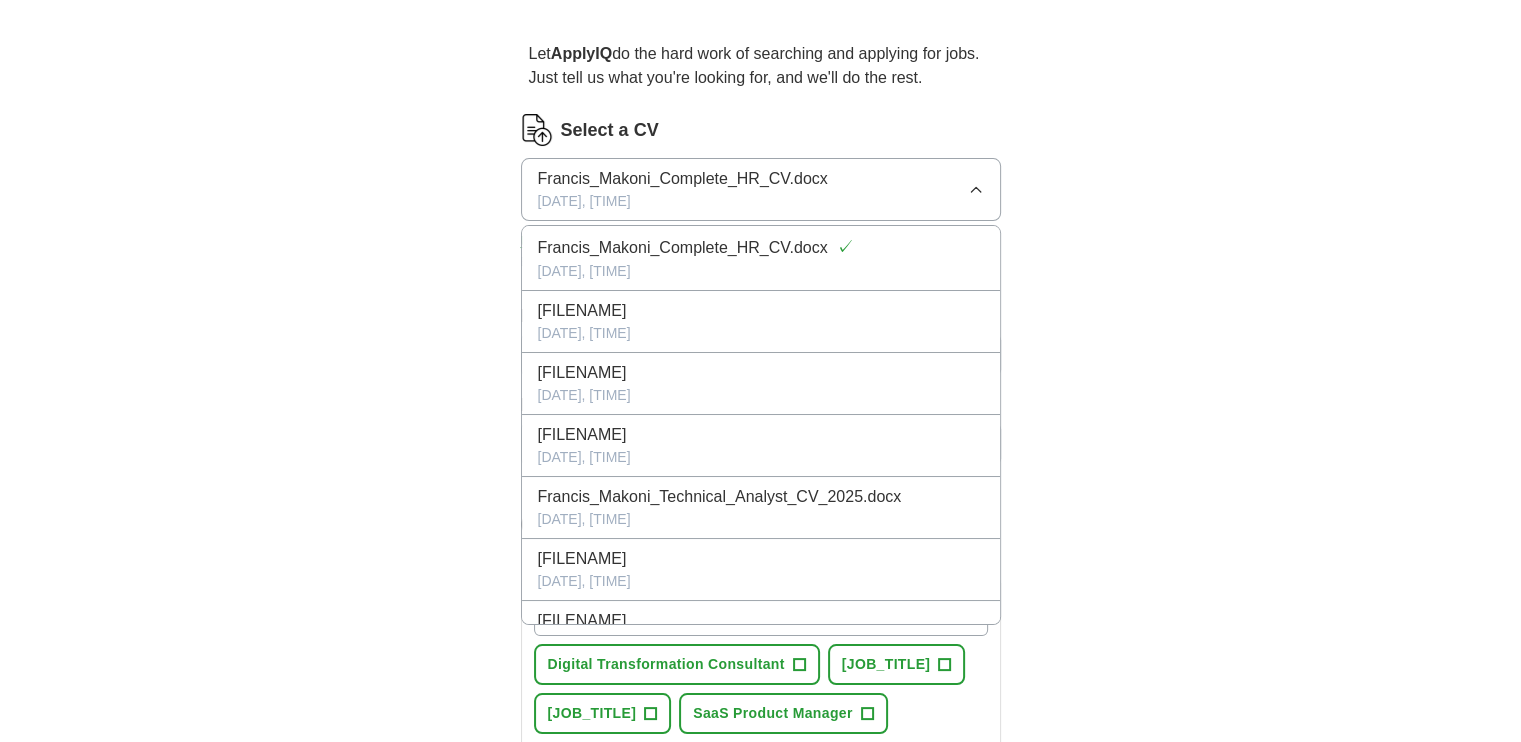 click on "[FILENAME]" at bounding box center [761, 435] 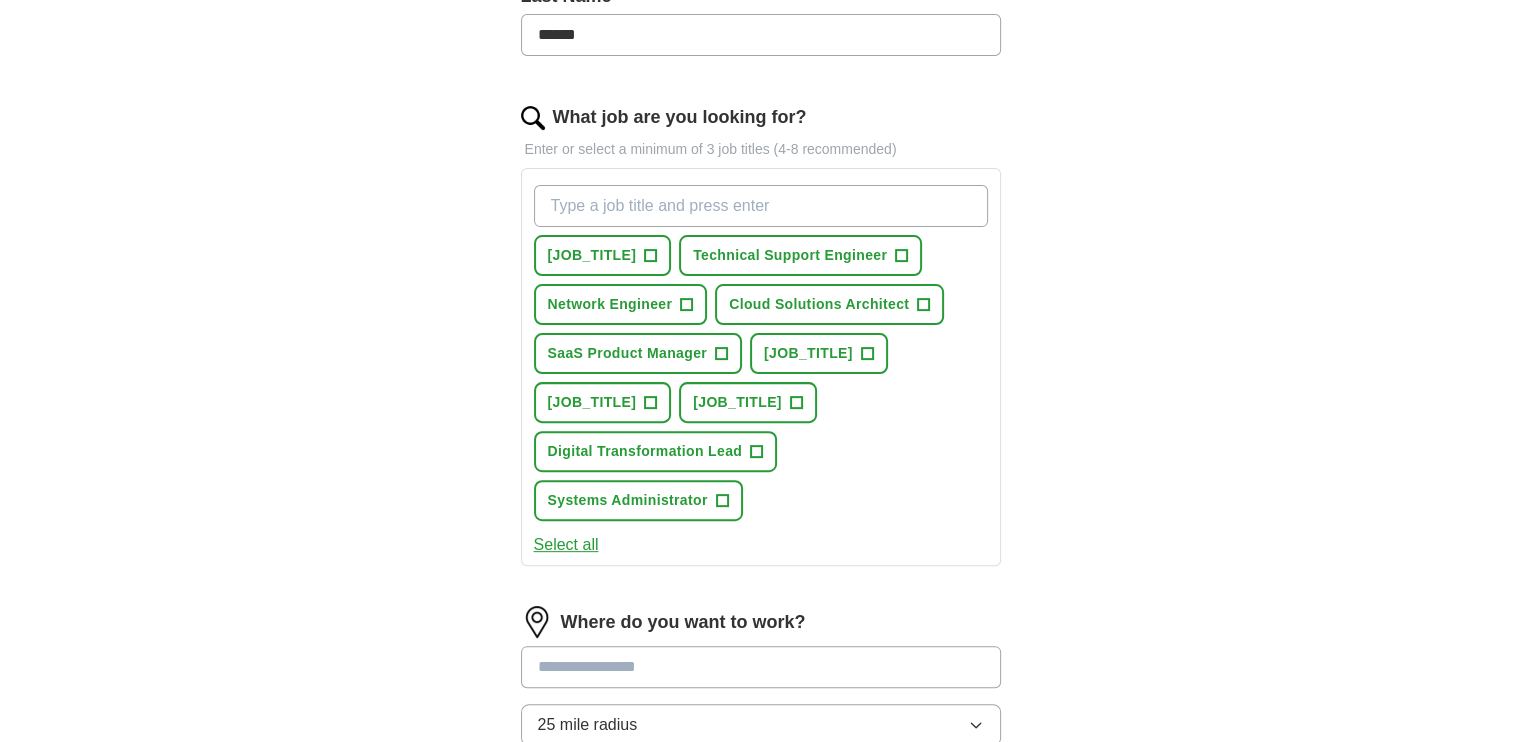 scroll, scrollTop: 567, scrollLeft: 0, axis: vertical 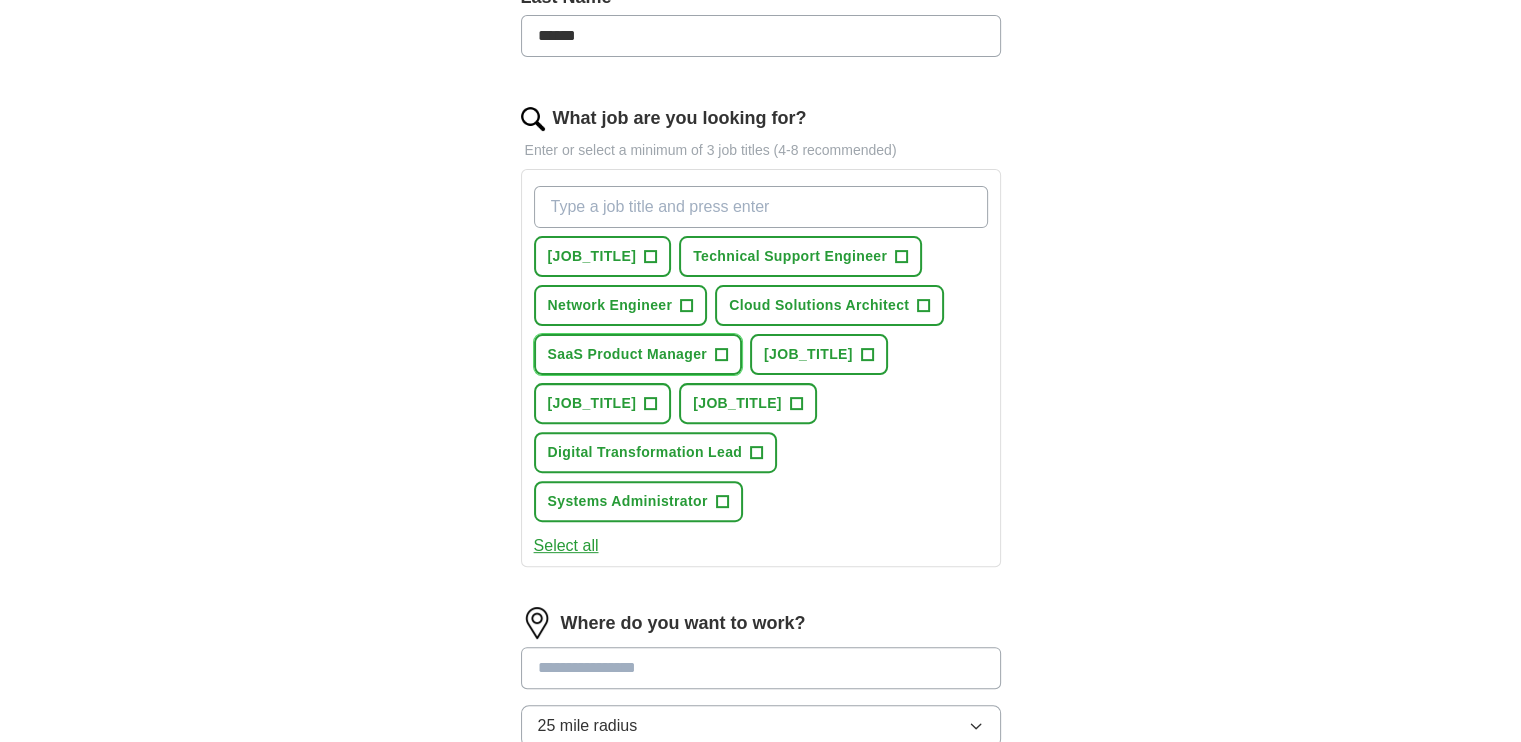click on "+" at bounding box center [721, 355] 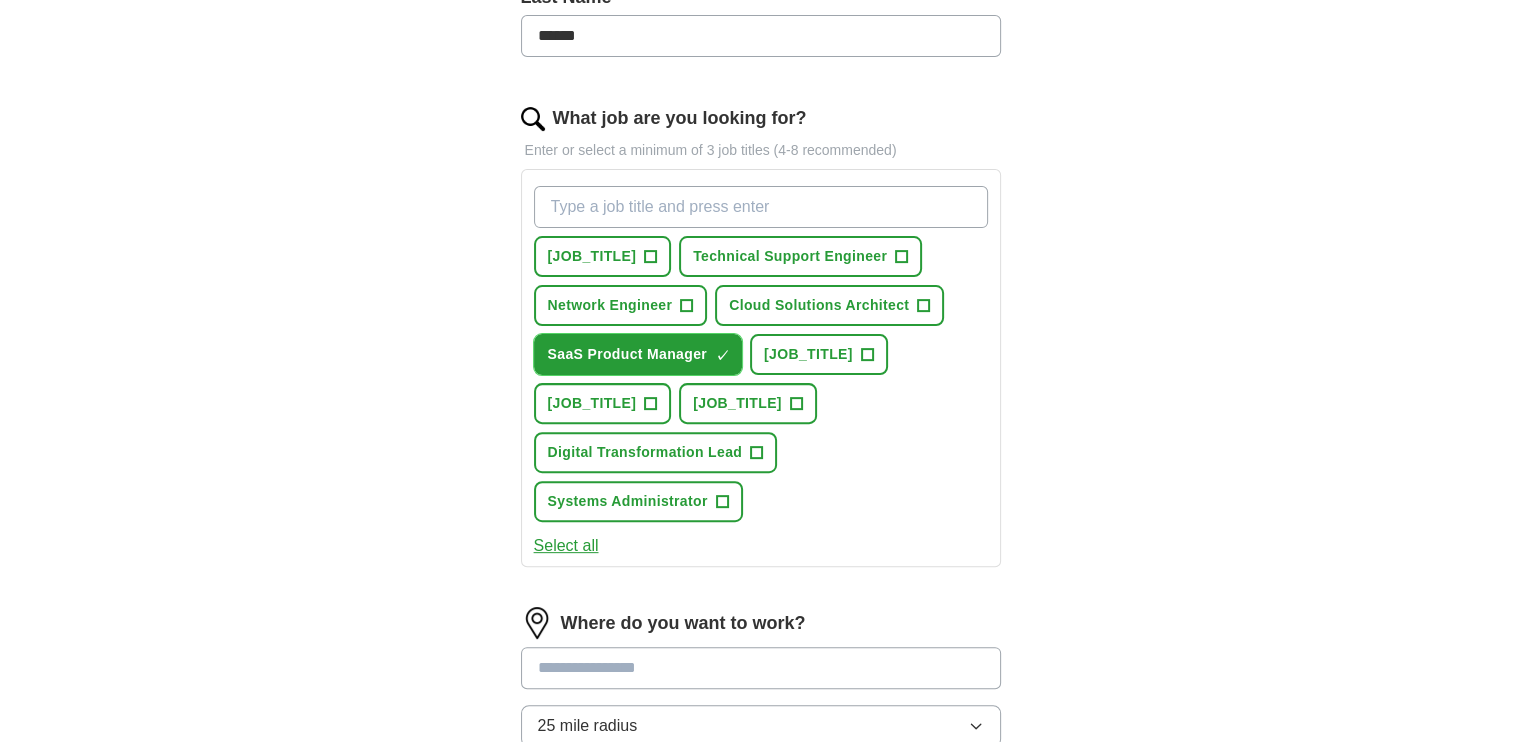 click on "×" at bounding box center [0, 0] 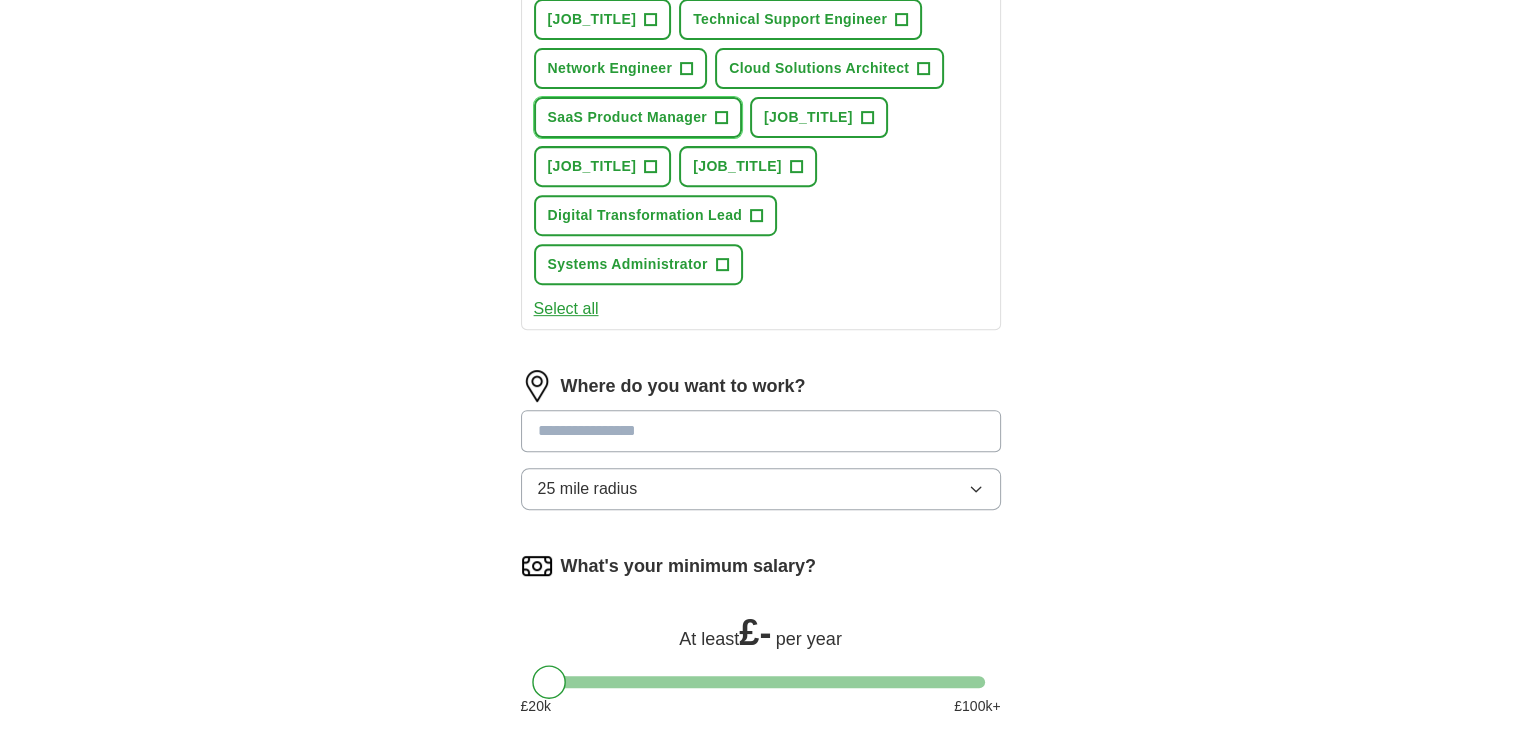 scroll, scrollTop: 846, scrollLeft: 0, axis: vertical 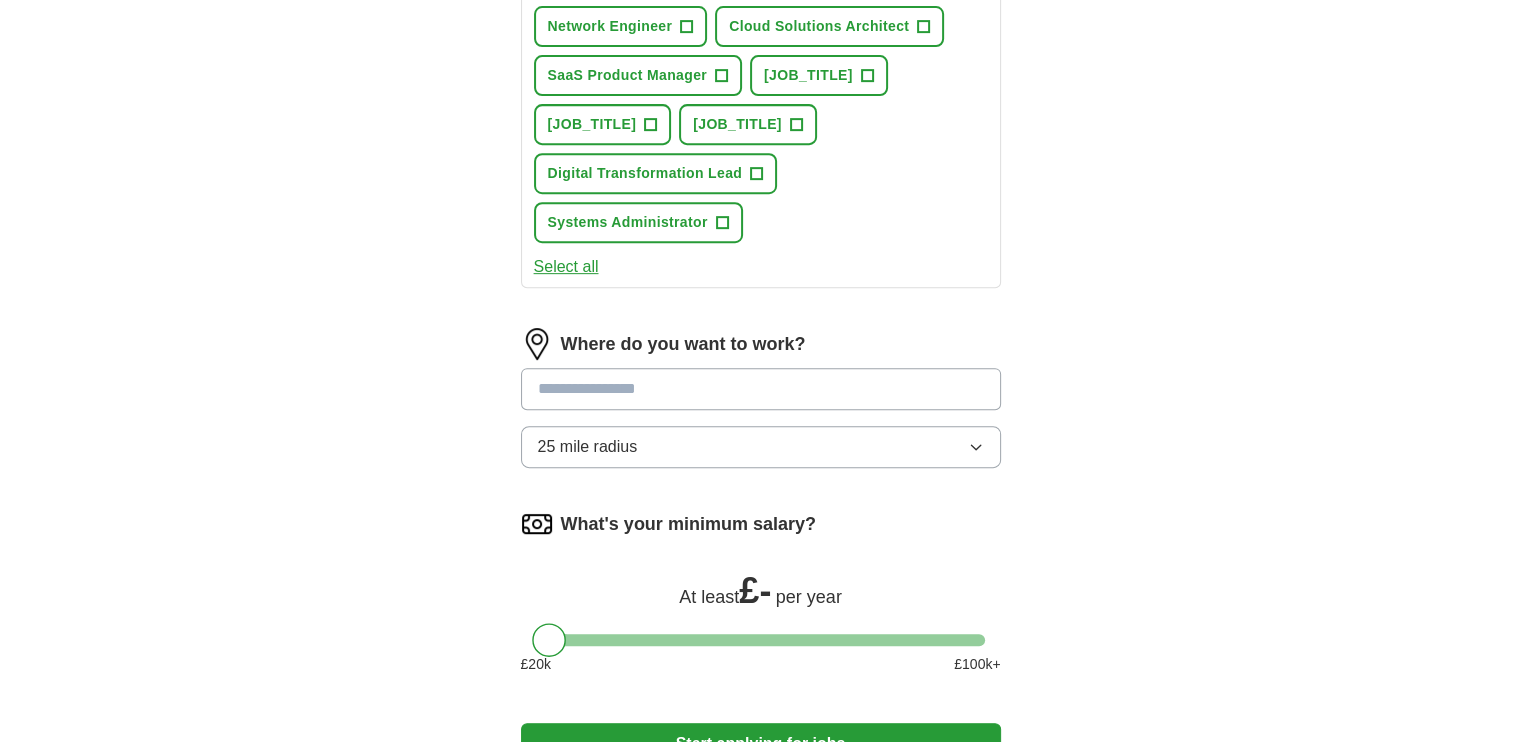 click at bounding box center (761, 389) 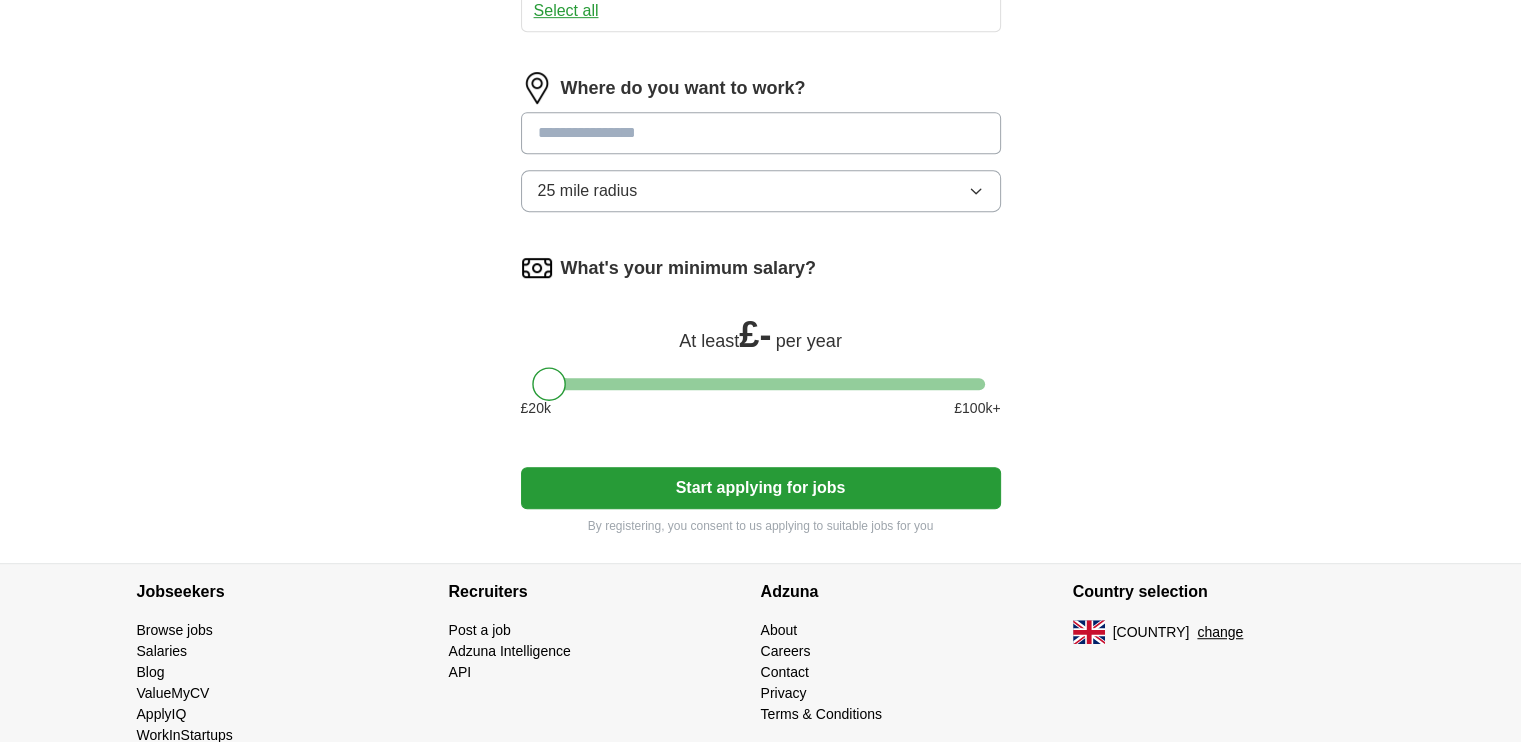 scroll, scrollTop: 1137, scrollLeft: 0, axis: vertical 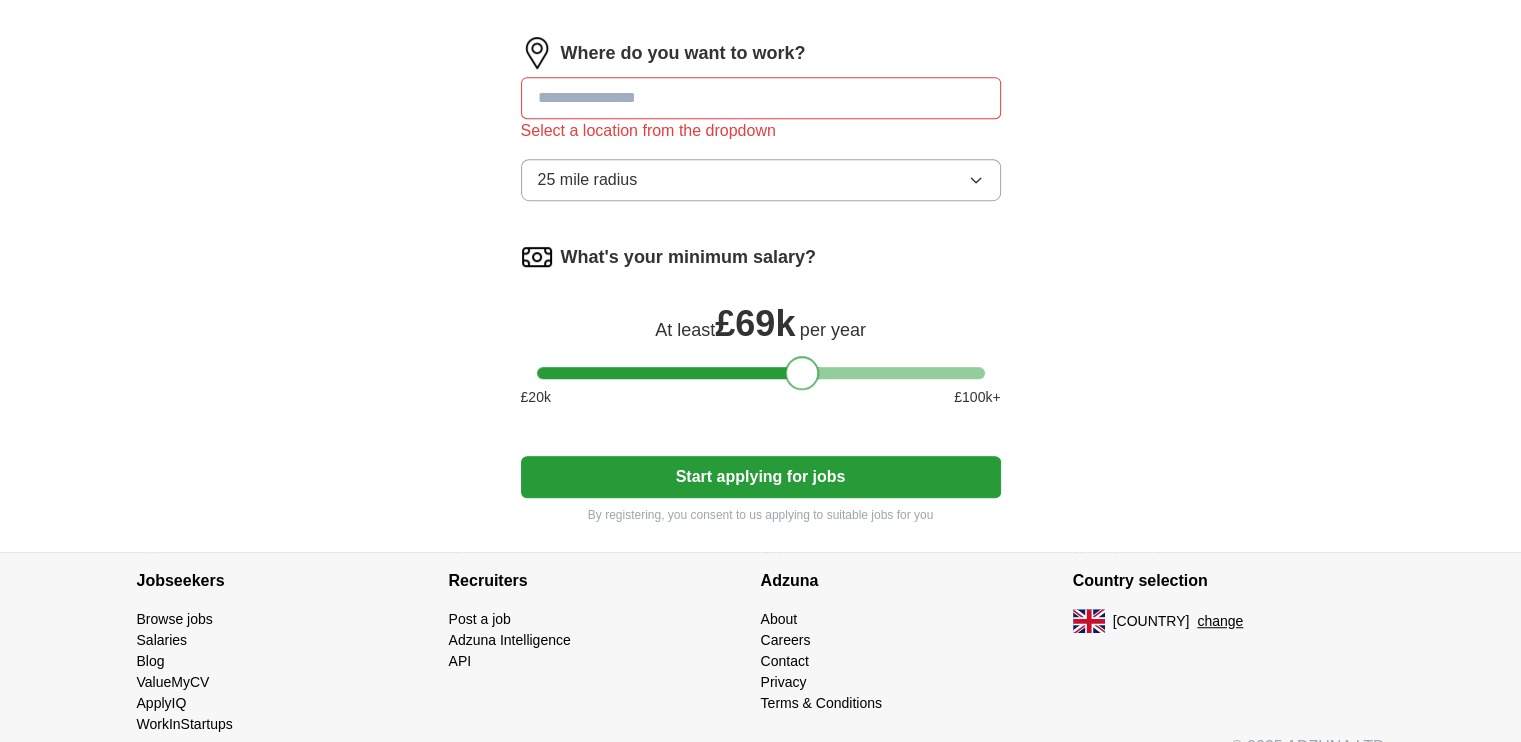 drag, startPoint x: 563, startPoint y: 341, endPoint x: 815, endPoint y: 375, distance: 254.28331 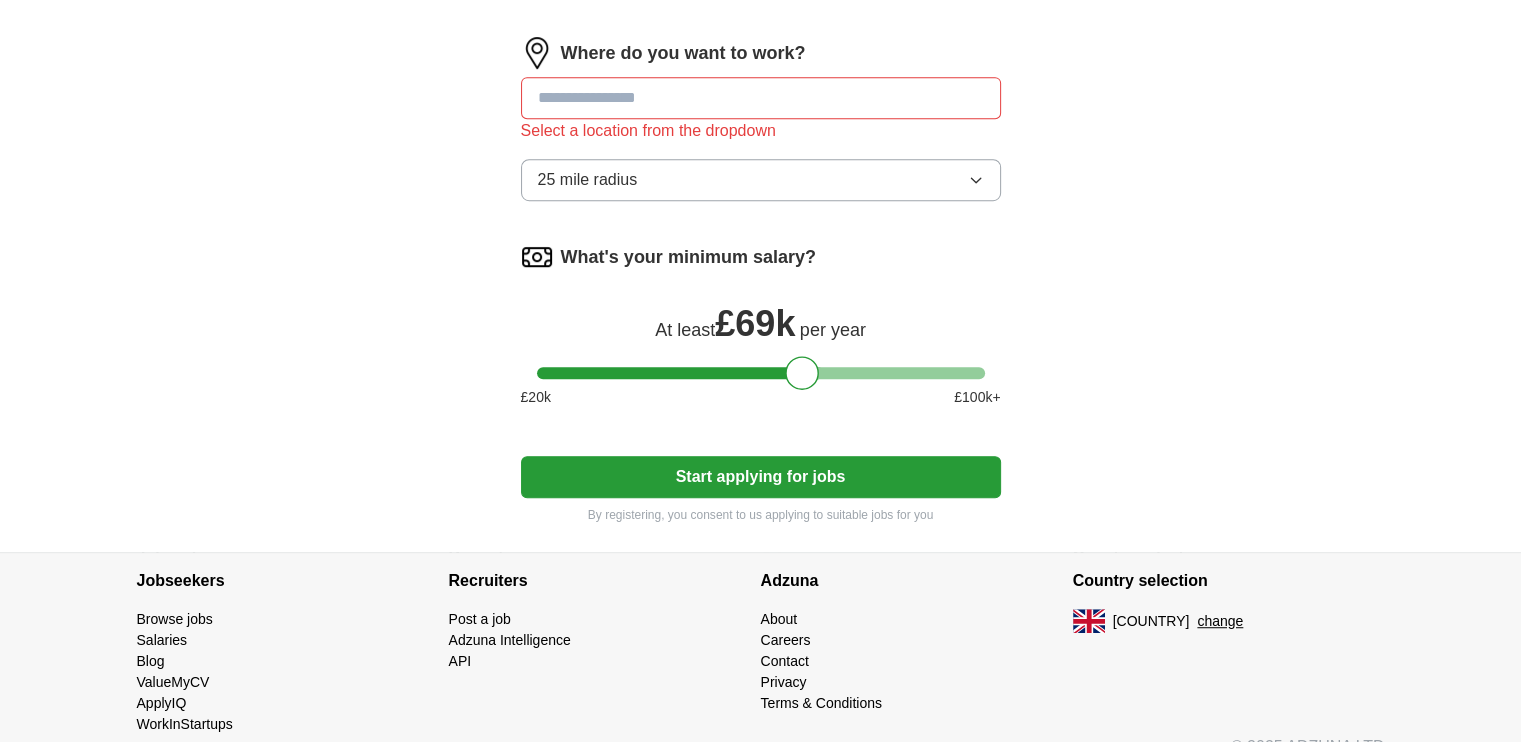 click on "What's your minimum salary? At least  £ 69k   per year £ 20 k £ 100 k+" at bounding box center (761, 332) 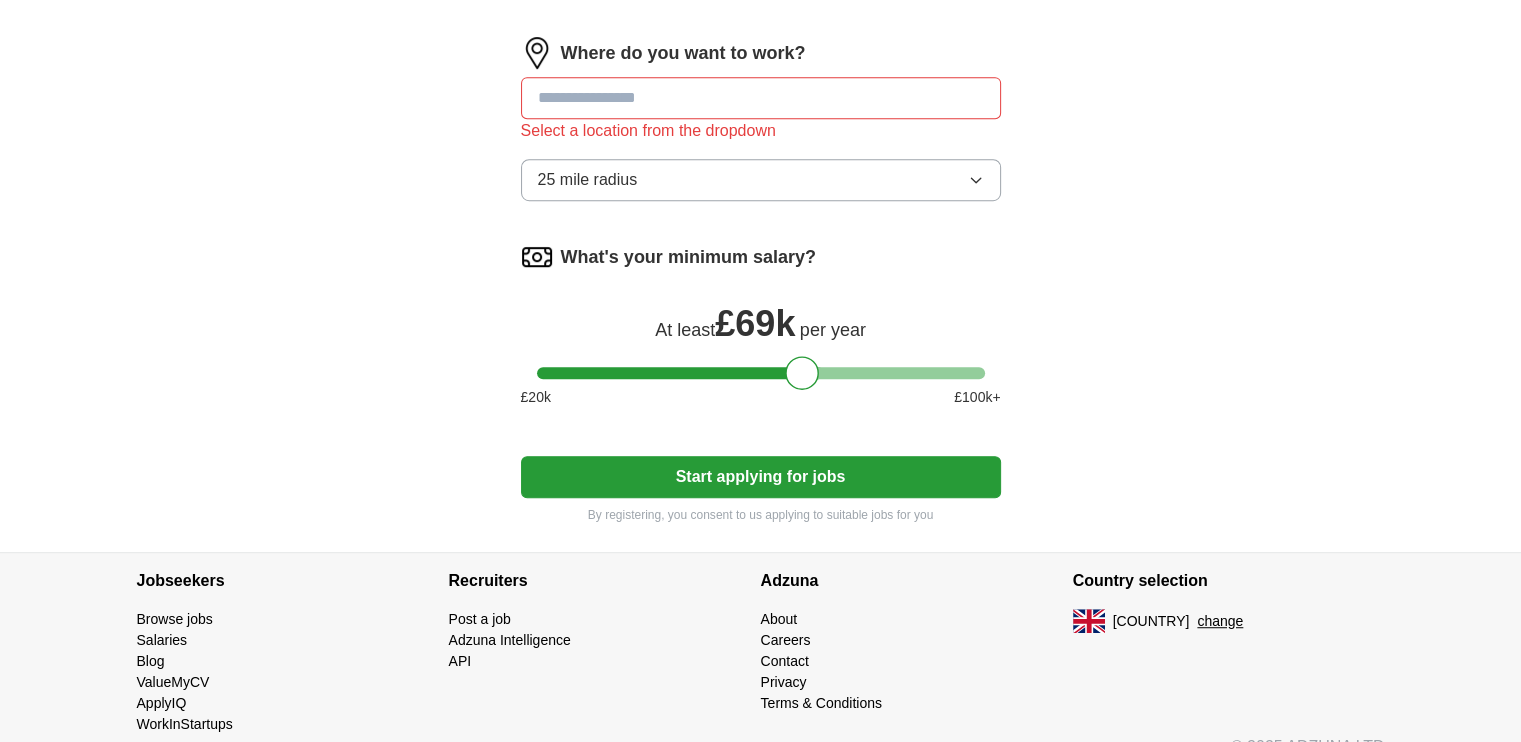 click at bounding box center (761, 98) 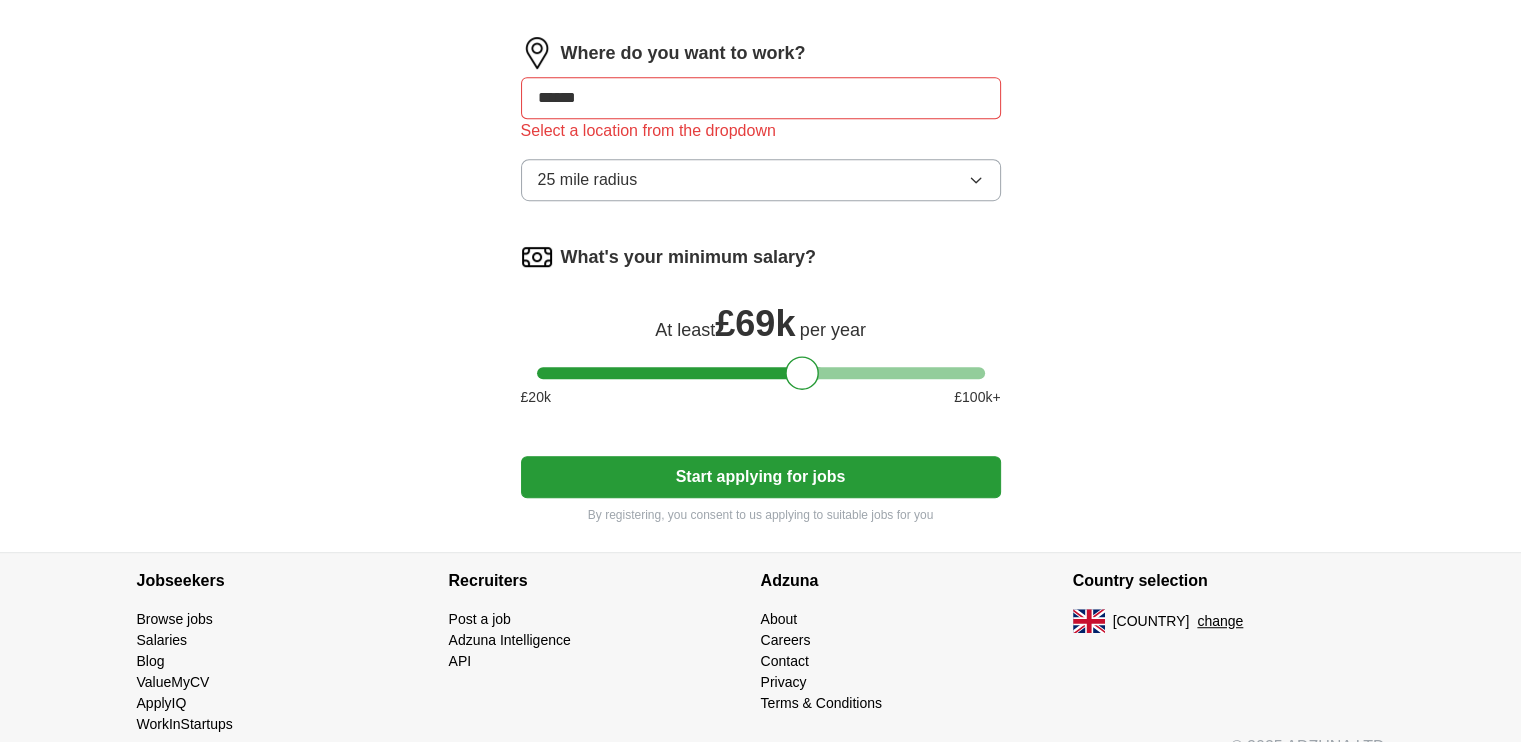 type on "******" 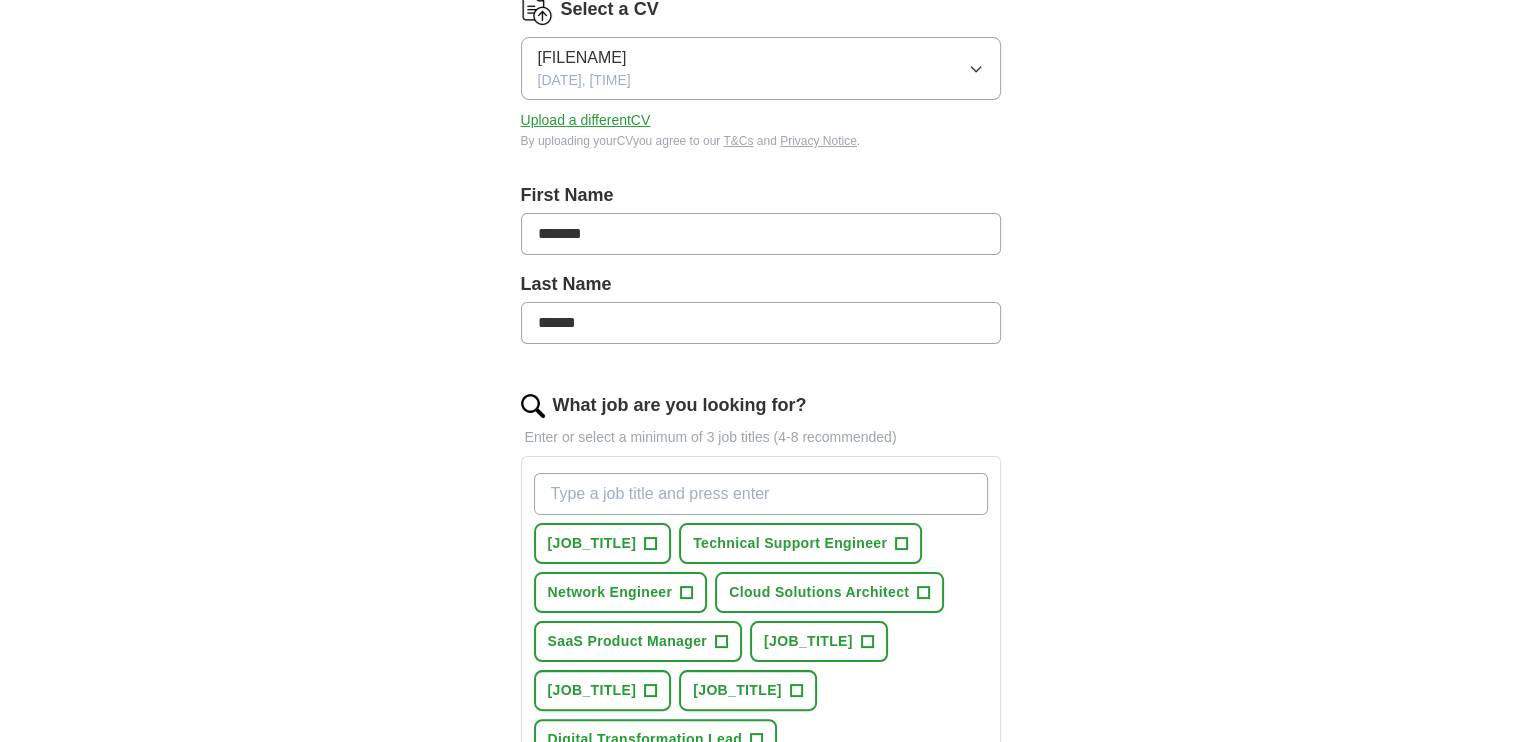 scroll, scrollTop: 279, scrollLeft: 0, axis: vertical 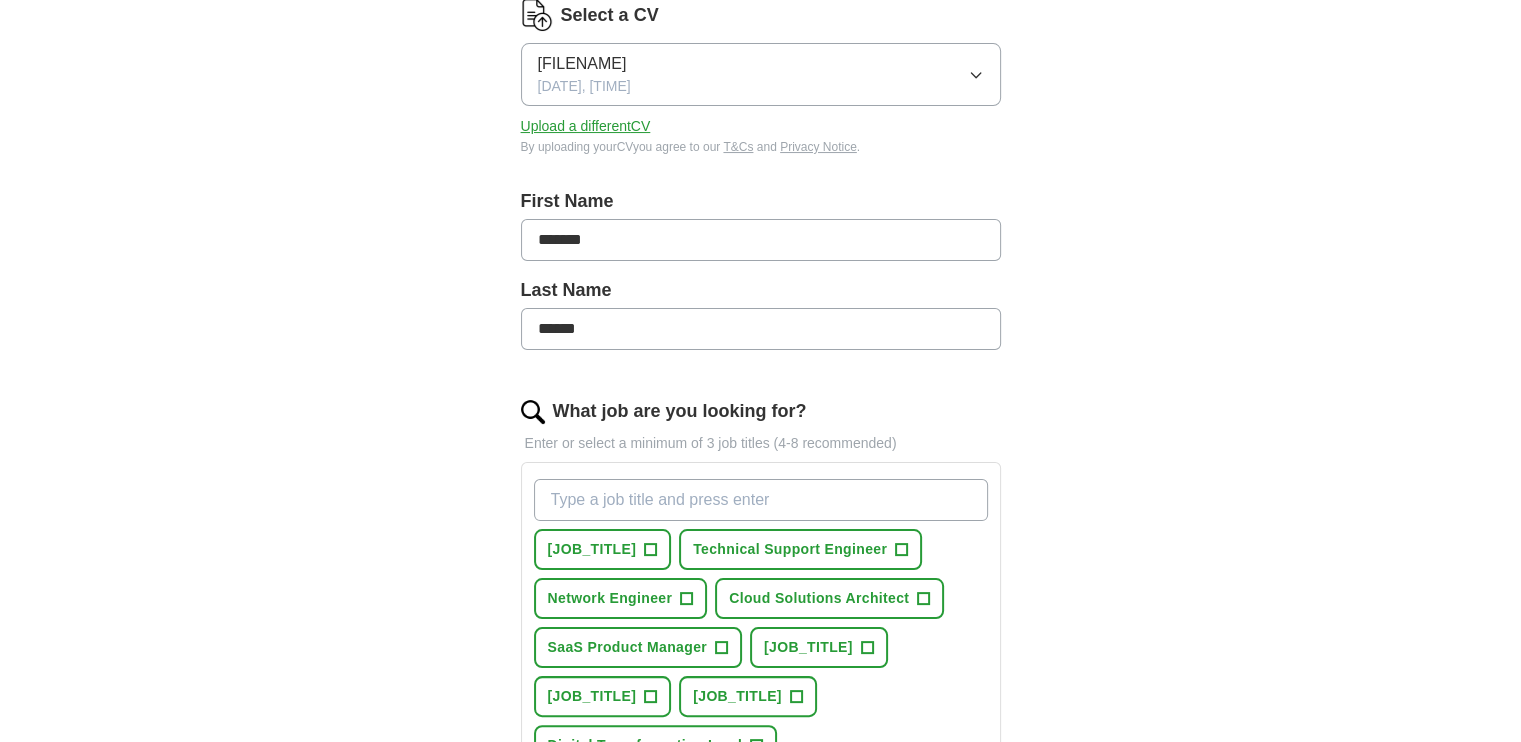 click on "What job are you looking for?" at bounding box center (761, 500) 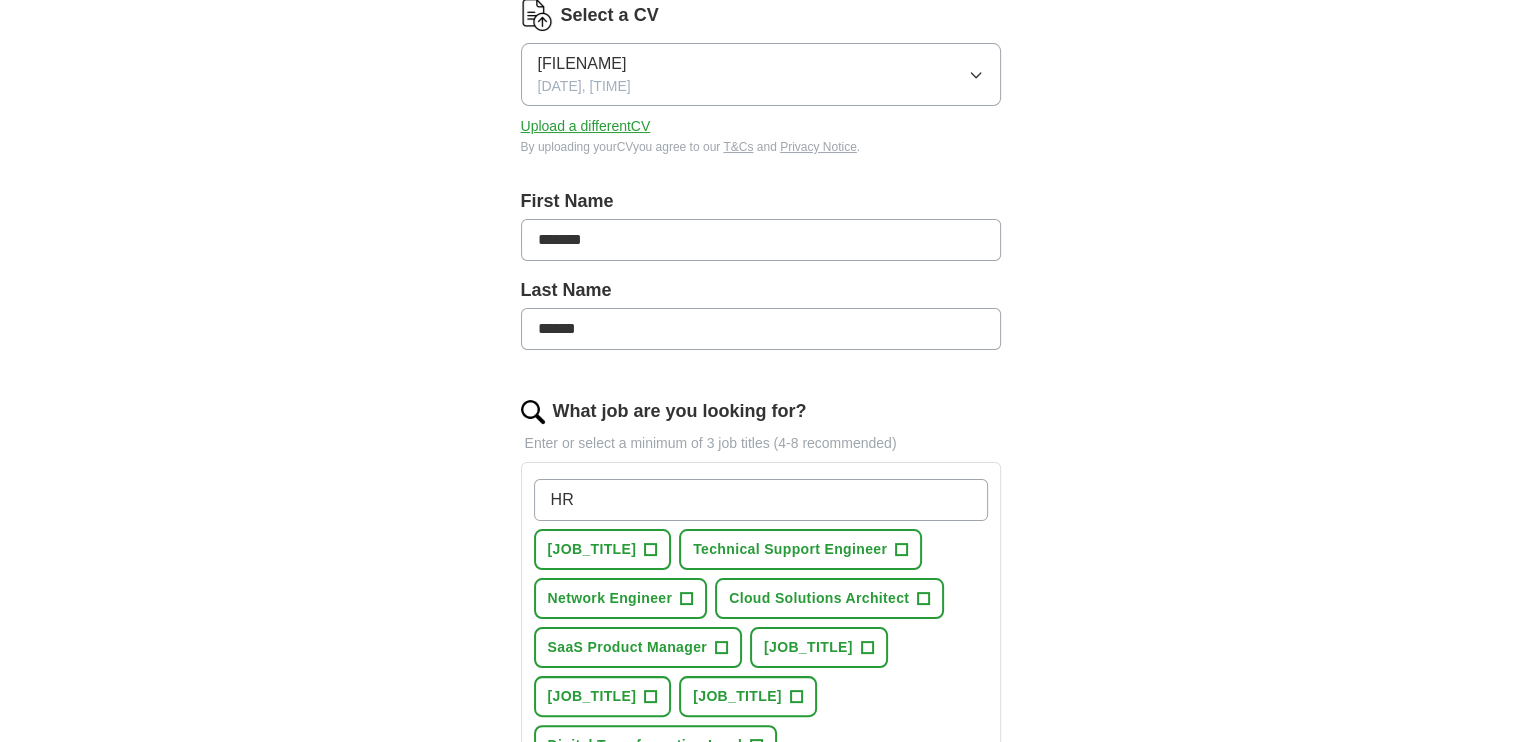 type on "[COUNTRY_CODE]" 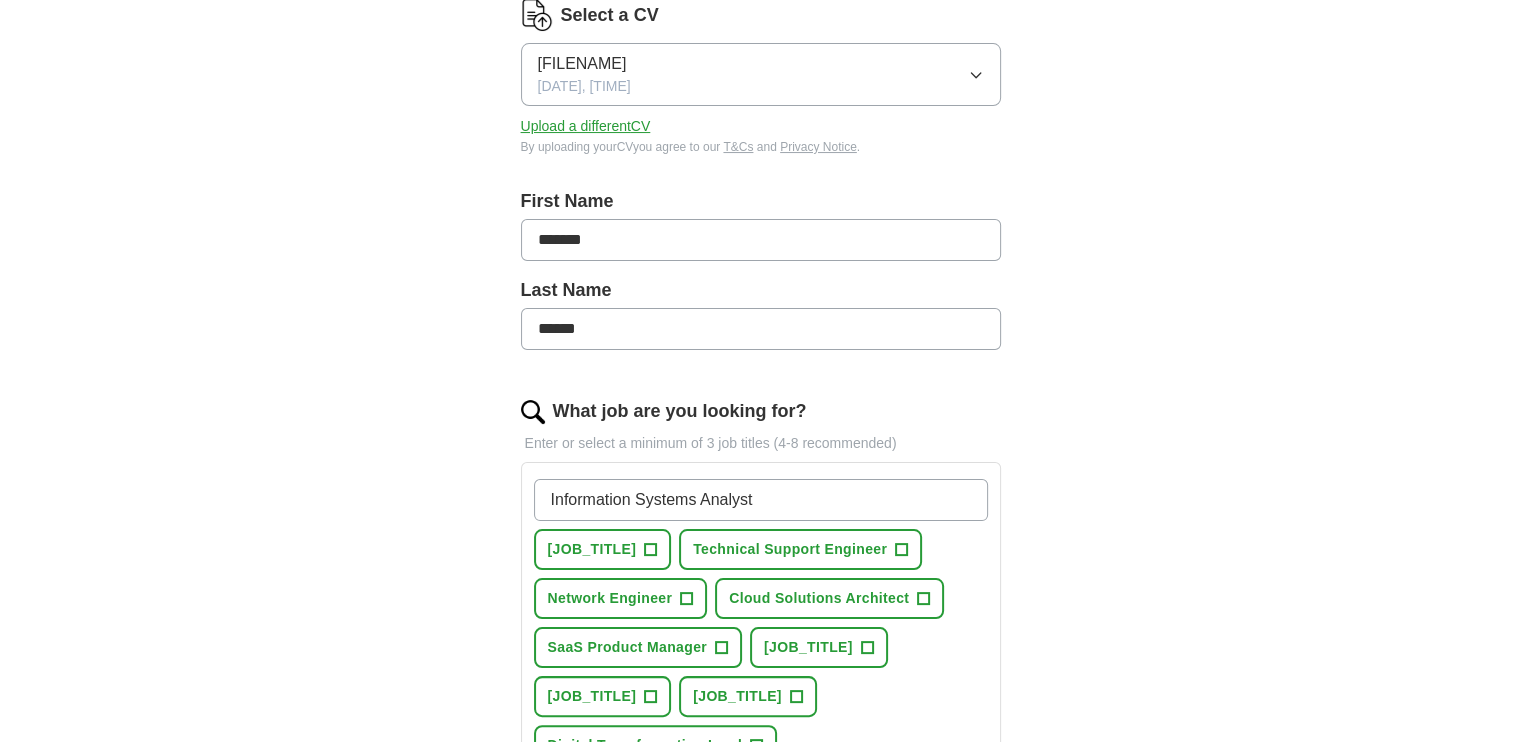 click on "Information Systems Analyst" at bounding box center (761, 500) 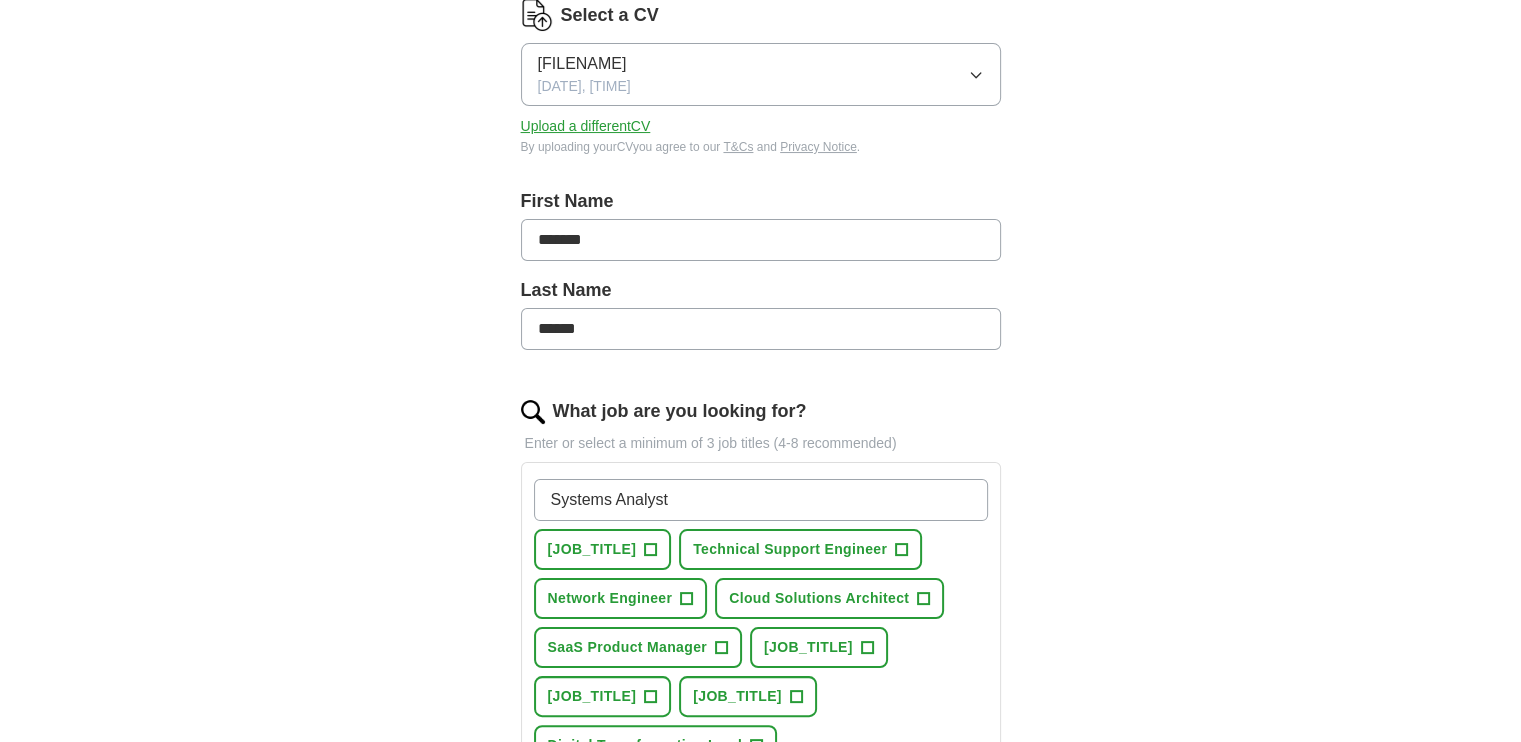 click on "Systems Analyst" at bounding box center (761, 500) 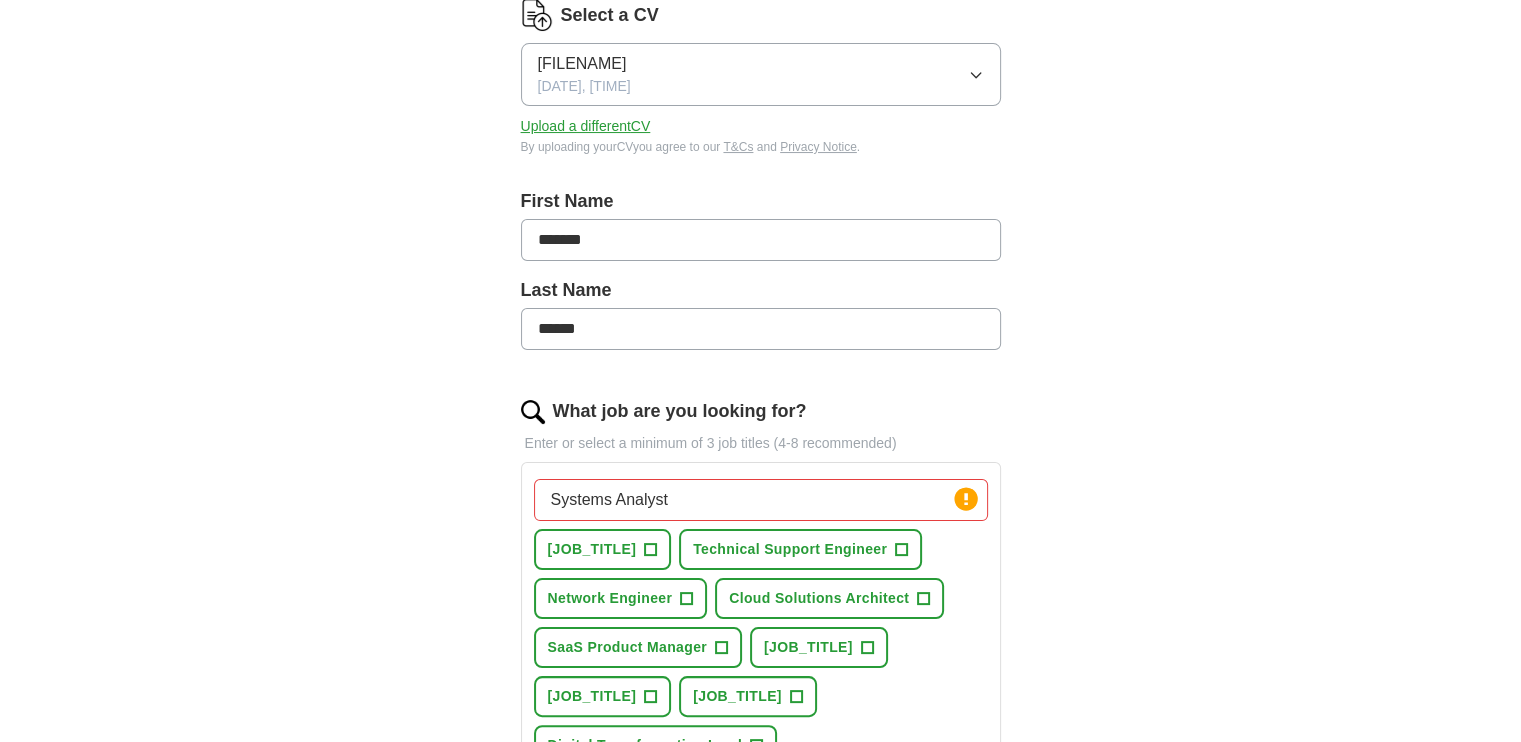 click on "ApplyIQ Let  ApplyIQ  do the hard work of searching and applying for jobs. Just tell us what you're looking for, and we'll do the rest. Select a CV francCV-April-2025.docx 08/07/2025, 12:35 Upload a different  CV By uploading your  CV  you agree to our   T&Cs   and   Privacy Notice . First Name ******* Last Name ****** What job are you looking for? Enter or select a minimum of 3 job titles (4-8 recommended) Systems Analyst Press return to add title IT Support Manager + Technical Support Engineer + Network Engineer + Cloud Solutions Architect + SaaS Product Manager + Healthcare IT Consultant + Full-Stack Developer + IT Service Desk Manager + Digital Transformation Lead + Systems Administrator + Select at least 3 job titles Where do you want to work? ****** Select a location from the dropdown 25 mile radius What's your minimum salary? At least  £ 69k   per year £ 20 k £ 100 k+ Start applying for jobs By registering, you consent to us applying to suitable jobs for you" at bounding box center [761, 613] 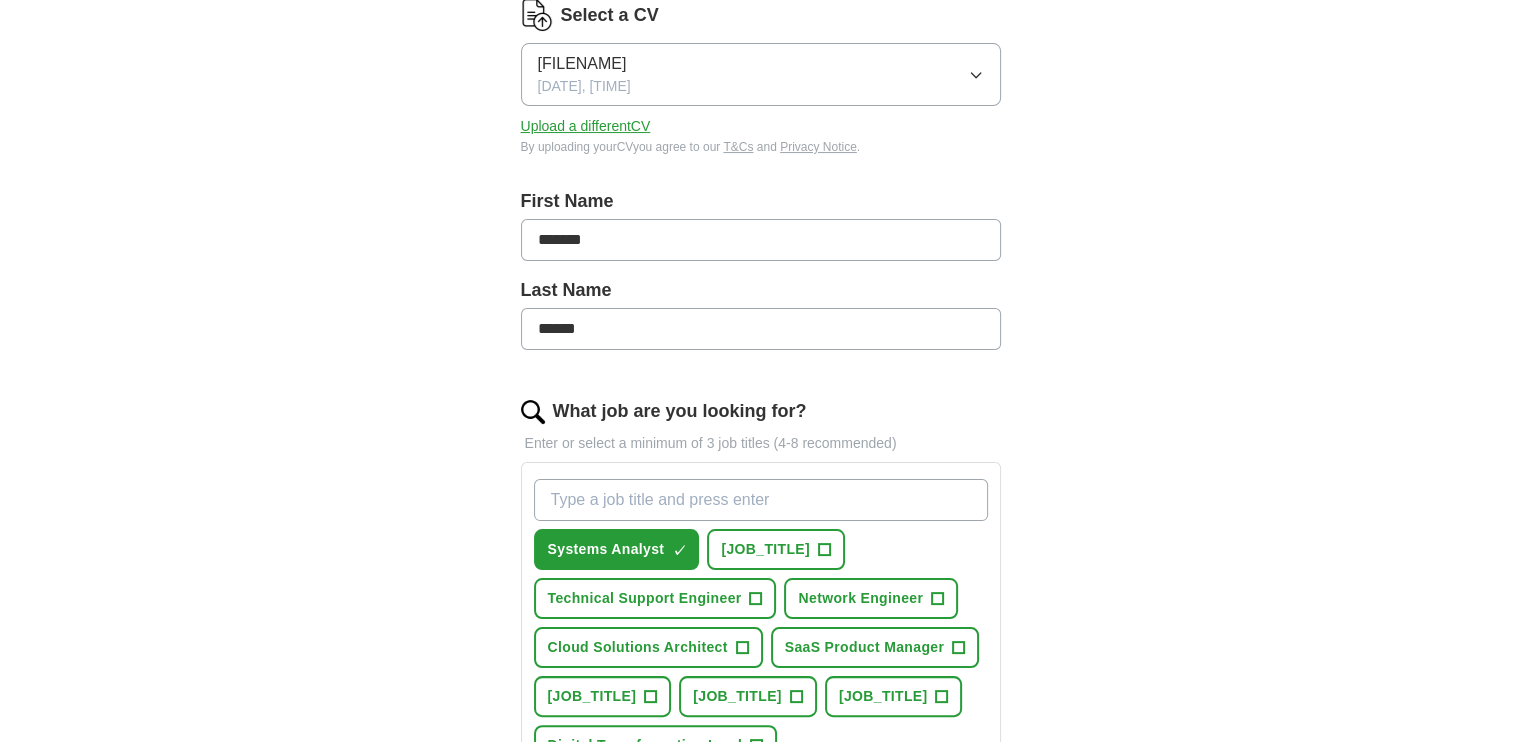 click on "What job are you looking for?" at bounding box center (761, 500) 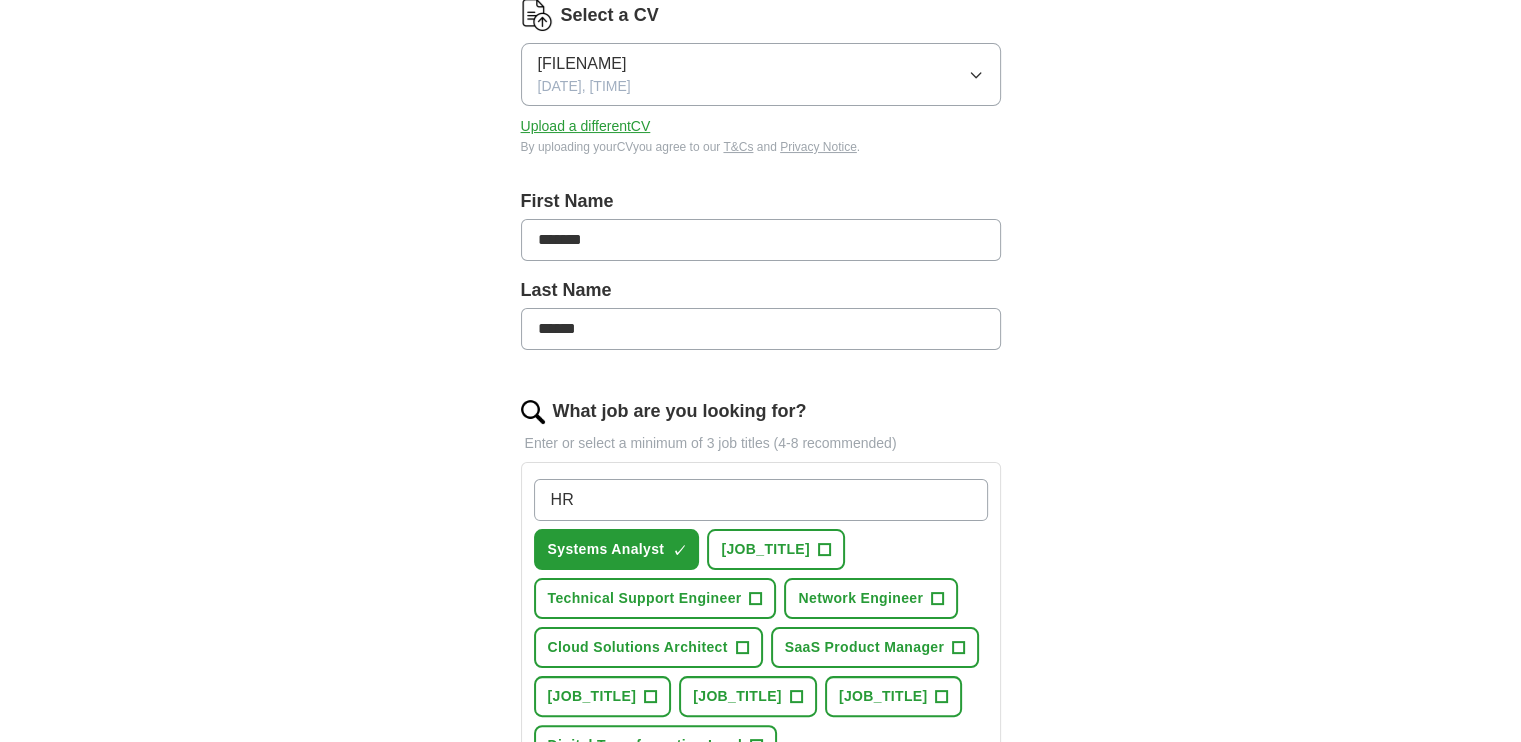 type on "[COUNTRY_CODE]" 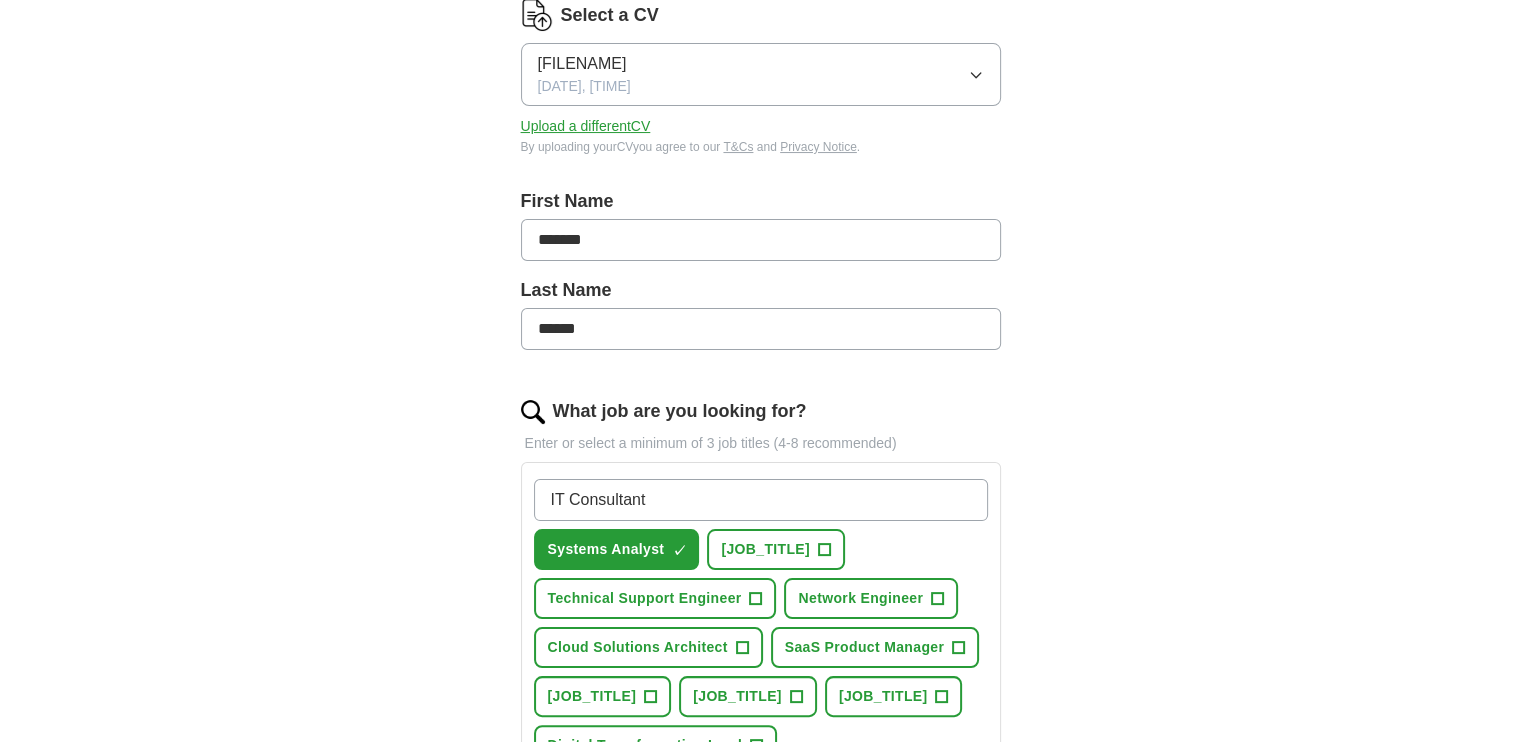 type on "IT Consultant" 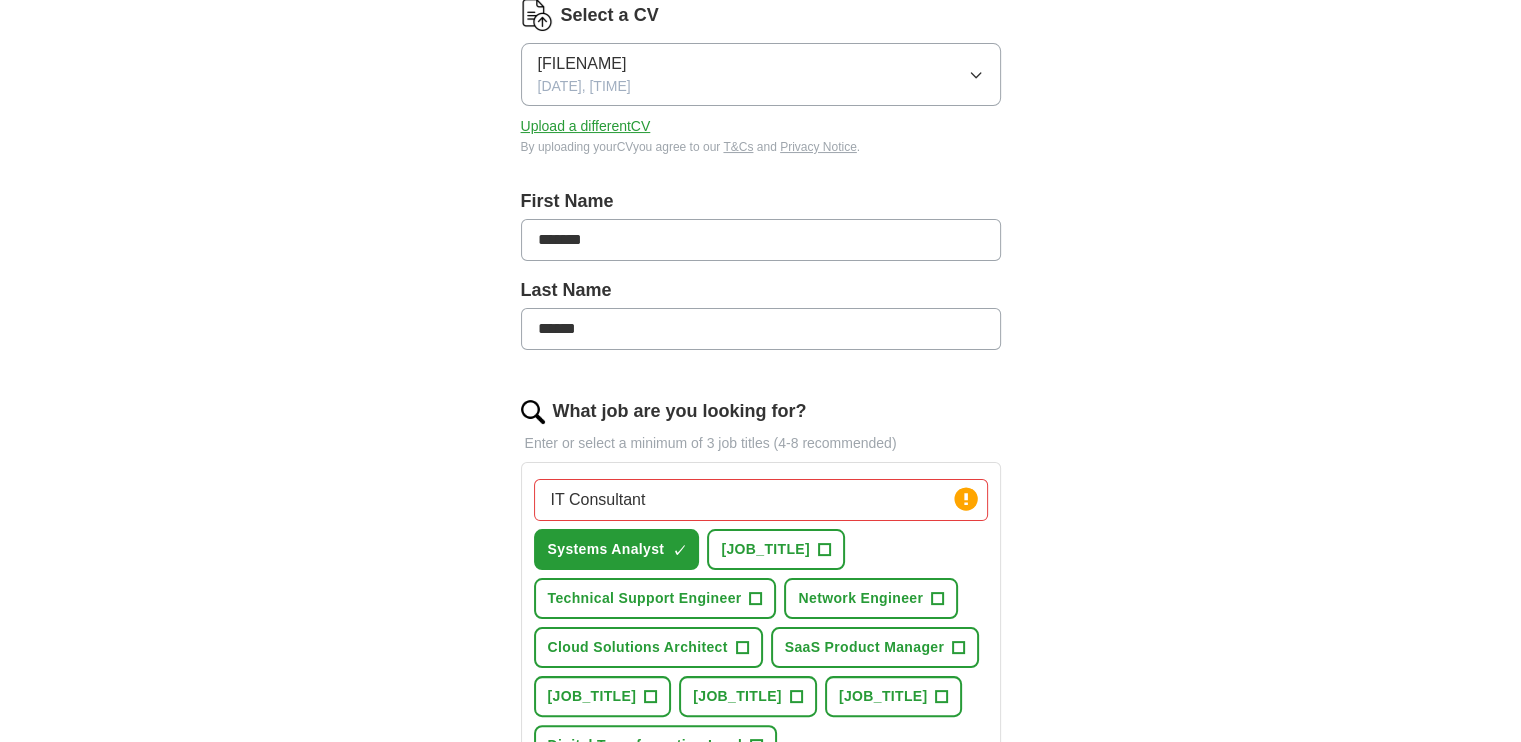 click on "ApplyIQ Let  ApplyIQ  do the hard work of searching and applying for jobs. Just tell us what you're looking for, and we'll do the rest. Select a CV [FILENAME] [DATE], [TIME] Upload a different  CV By uploading your  CV  you agree to our   T&Cs   and   Privacy Notice . First Name ******* Last Name ****** What job are you looking for? Enter or select a minimum of 3 job titles (4-8 recommended) IT Consultant Press return to add title Systems Analyst ✓ × IT Support Manager + Technical Support Engineer + Network Engineer + Cloud Solutions Architect + SaaS Product Manager + Healthcare IT Consultant + Full-Stack Developer + IT Service Desk Manager + Digital Transformation Lead + Systems Administrator + Select all Select at least 3 job titles Where do you want to work? ****** Select a location from the dropdown 25 mile radius What's your minimum salary? At least  £ 69k   per year £ 20 k £ 100 k+ Start applying for jobs By registering, you consent to us applying to suitable jobs for you" at bounding box center [761, 613] 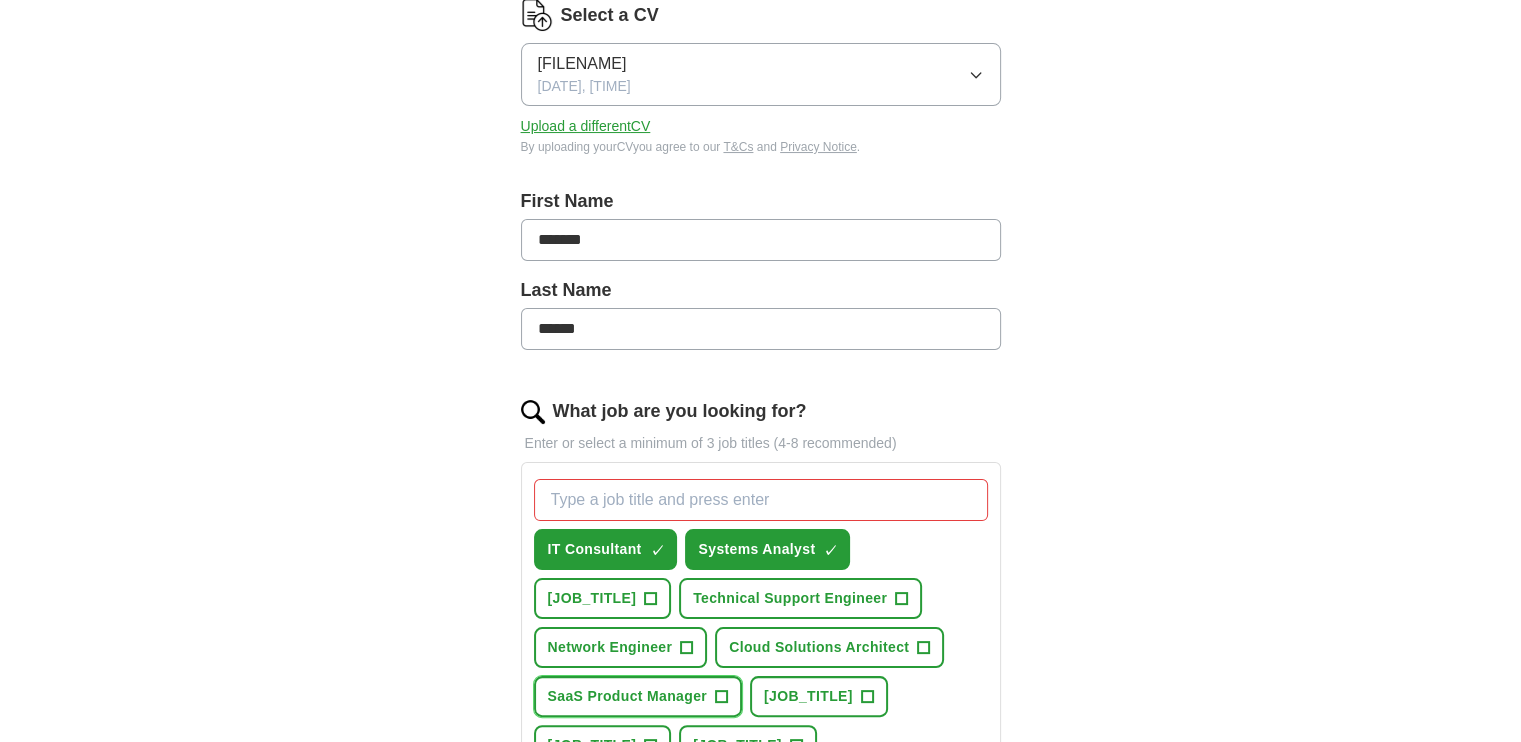 click on "+" at bounding box center [721, 697] 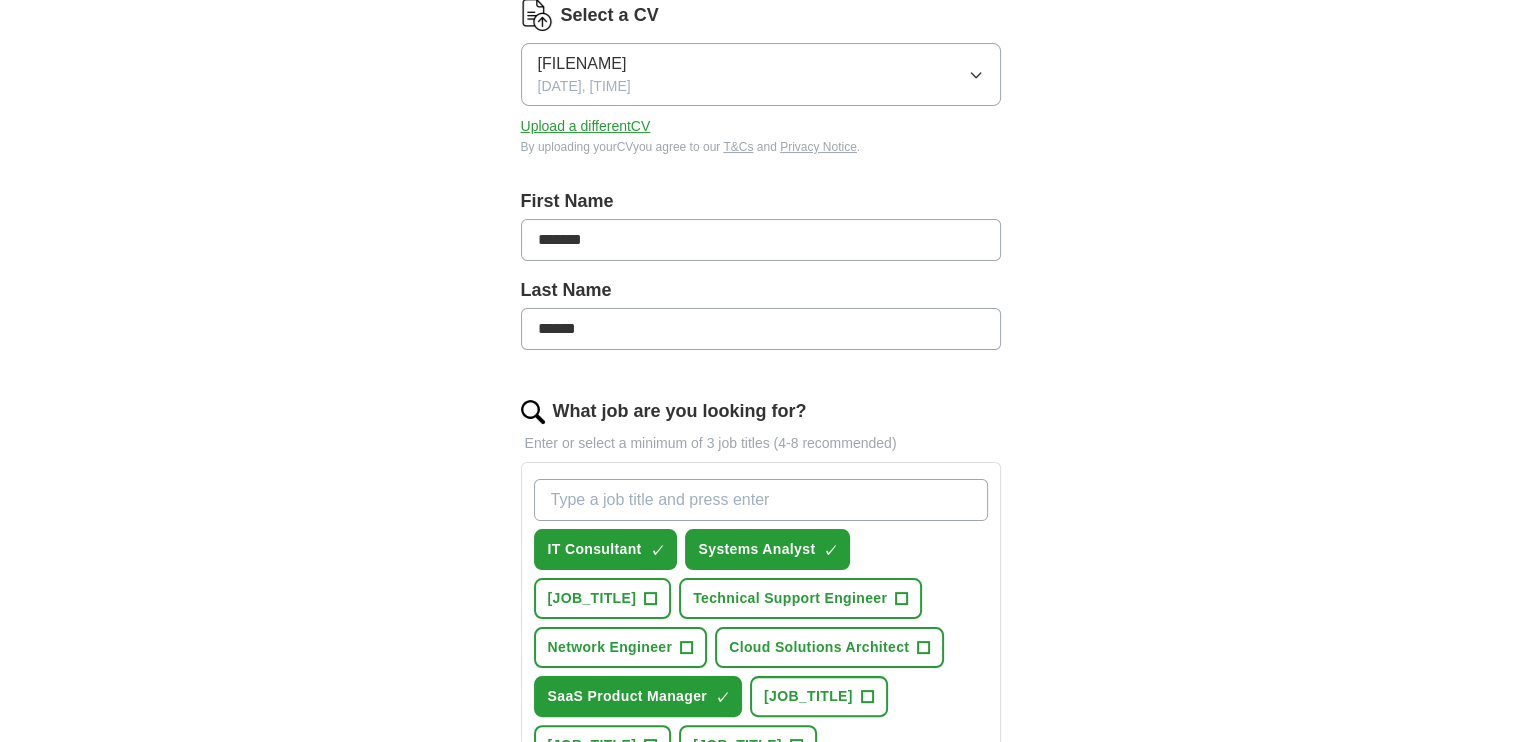 click on "ApplyIQ Let  ApplyIQ  do the hard work of searching and applying for jobs. Just tell us what you're looking for, and we'll do the rest. Select a CV [FILENAME] [DATE], [TIME] Upload a different  CV By uploading your  CV  you agree to our   T&Cs   and   Privacy Notice . First Name ******* Last Name ****** What job are you looking for? Enter or select a minimum of 3 job titles (4-8 recommended) IT Consultant ✓ × Systems Analyst ✓ × IT Support Manager + Technical Support Engineer + Network Engineer + Cloud Solutions Architect + SaaS Product Manager ✓ × Healthcare IT Consultant + Full-Stack Developer + IT Service Desk Manager + Digital Transformation Lead + Systems Administrator + Select all Where do you want to work? ****** Select a location from the dropdown 25 mile radius What's your minimum salary? At least  £ 69k   per year £ 20 k £ 100 k+ Start applying for jobs By registering, you consent to us applying to suitable jobs for you" at bounding box center (761, 625) 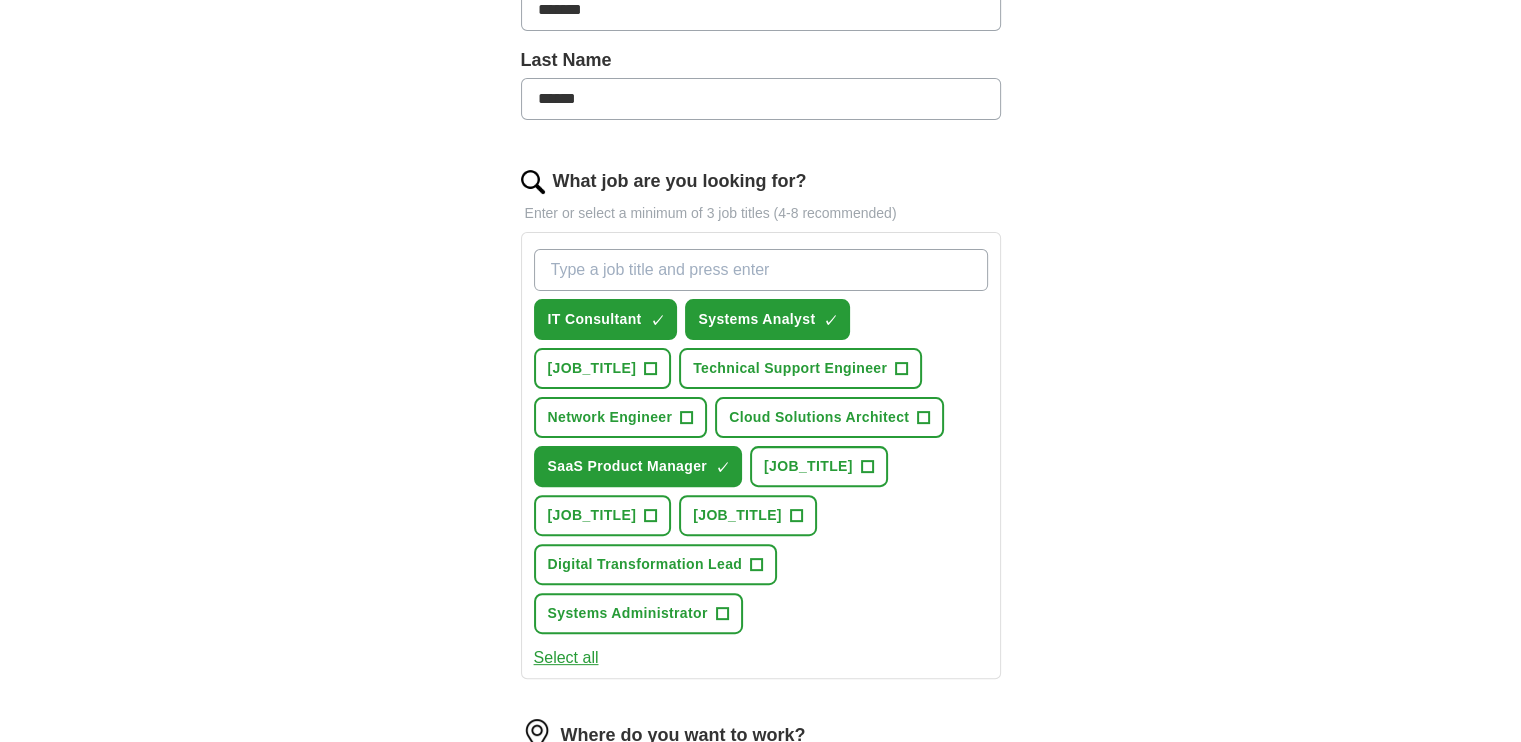 scroll, scrollTop: 512, scrollLeft: 0, axis: vertical 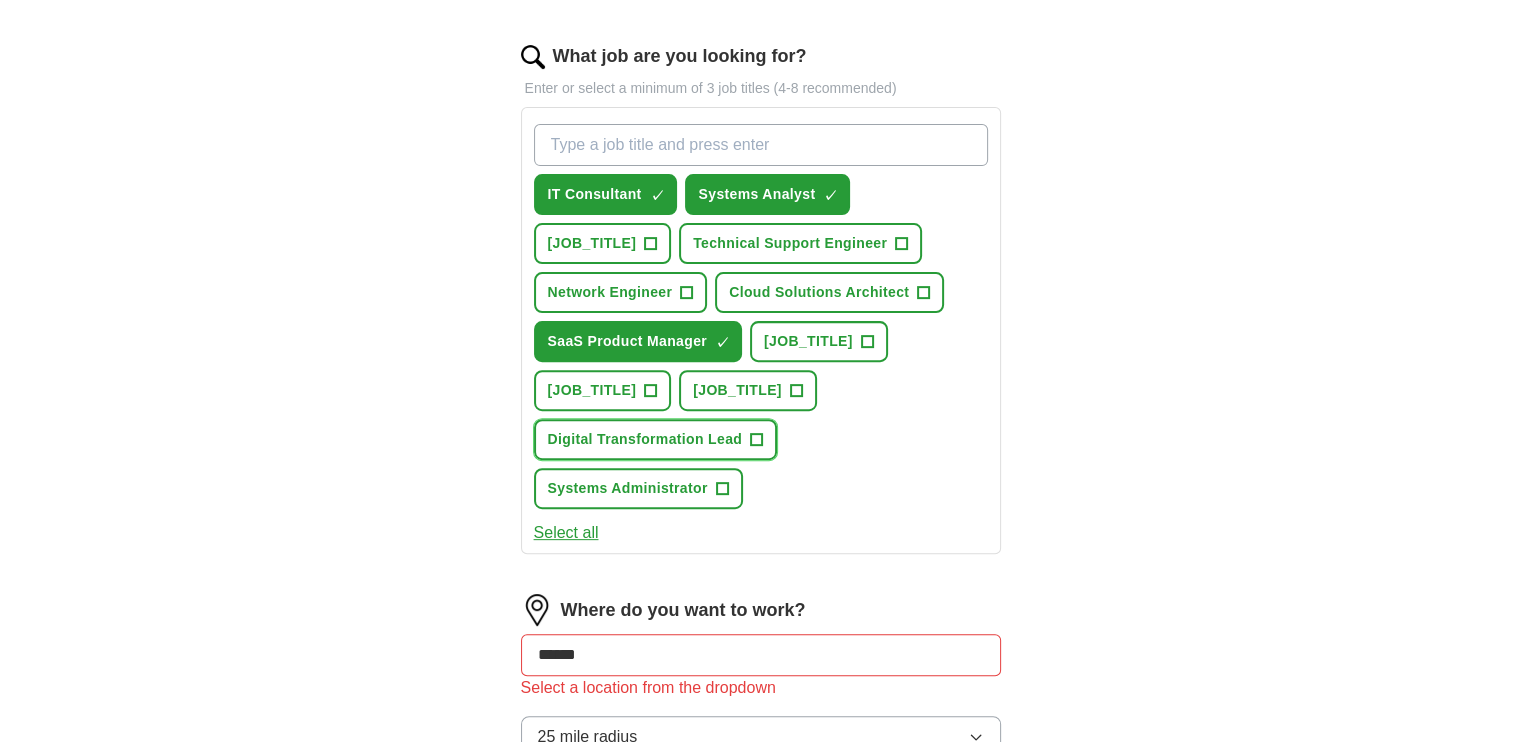 click on "+" at bounding box center [757, 440] 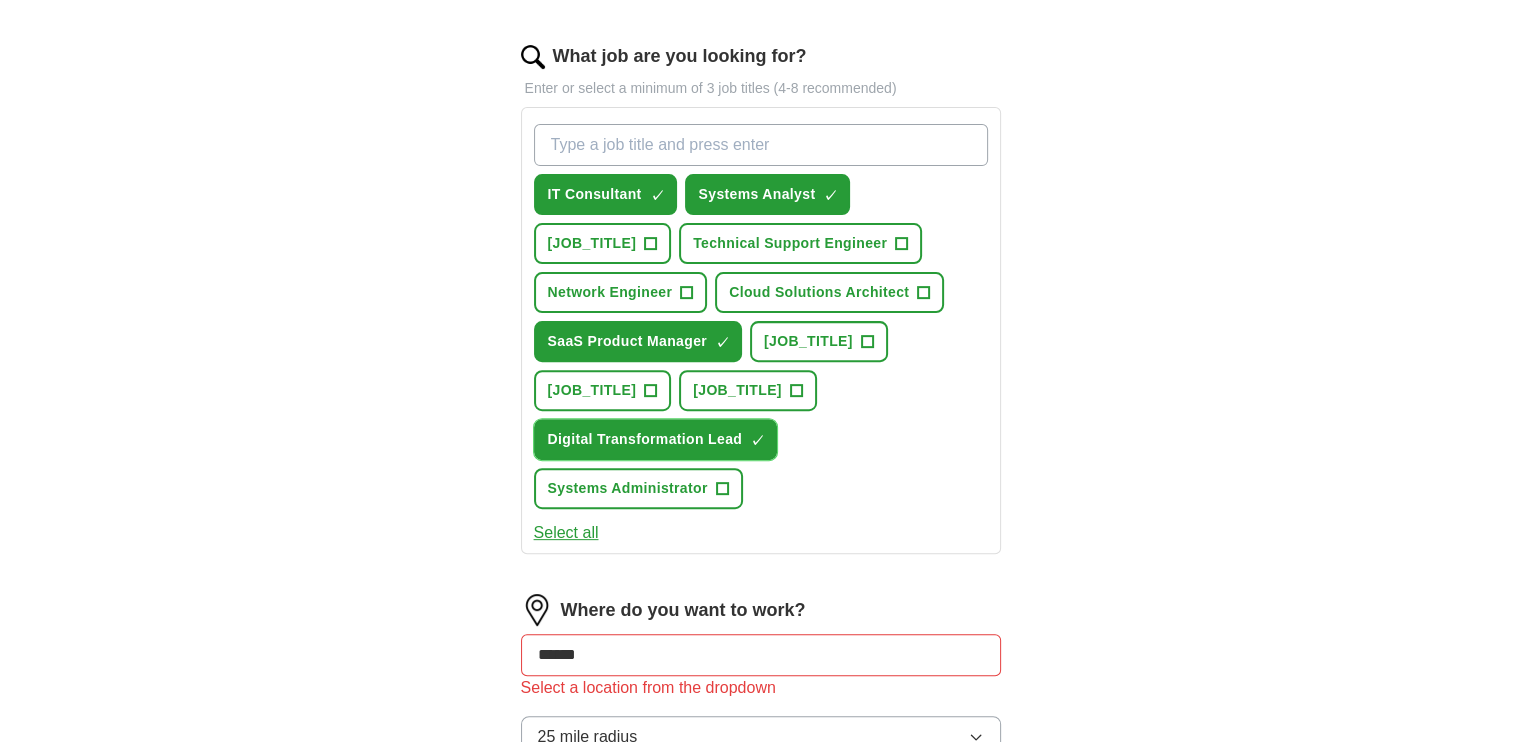 click on "×" at bounding box center [0, 0] 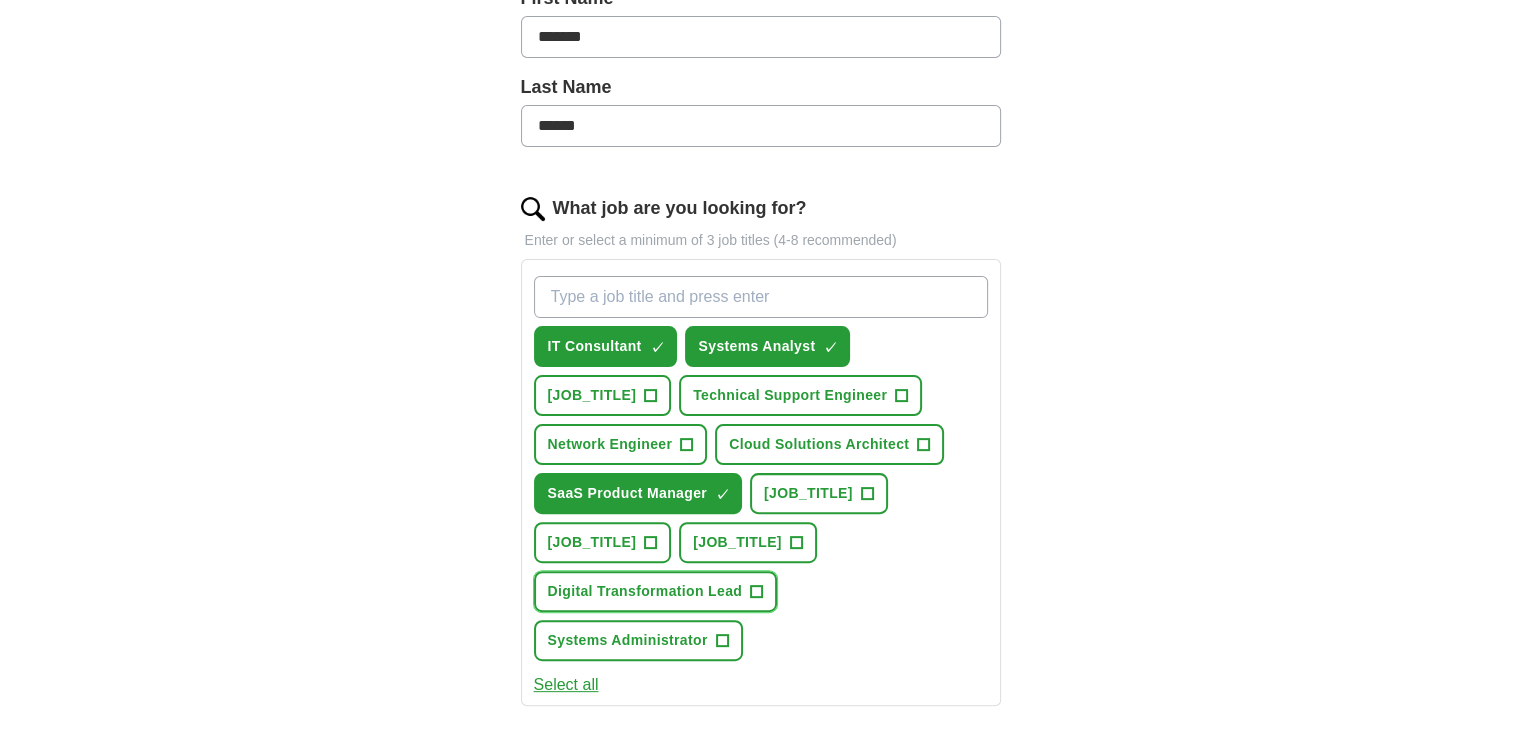scroll, scrollTop: 466, scrollLeft: 0, axis: vertical 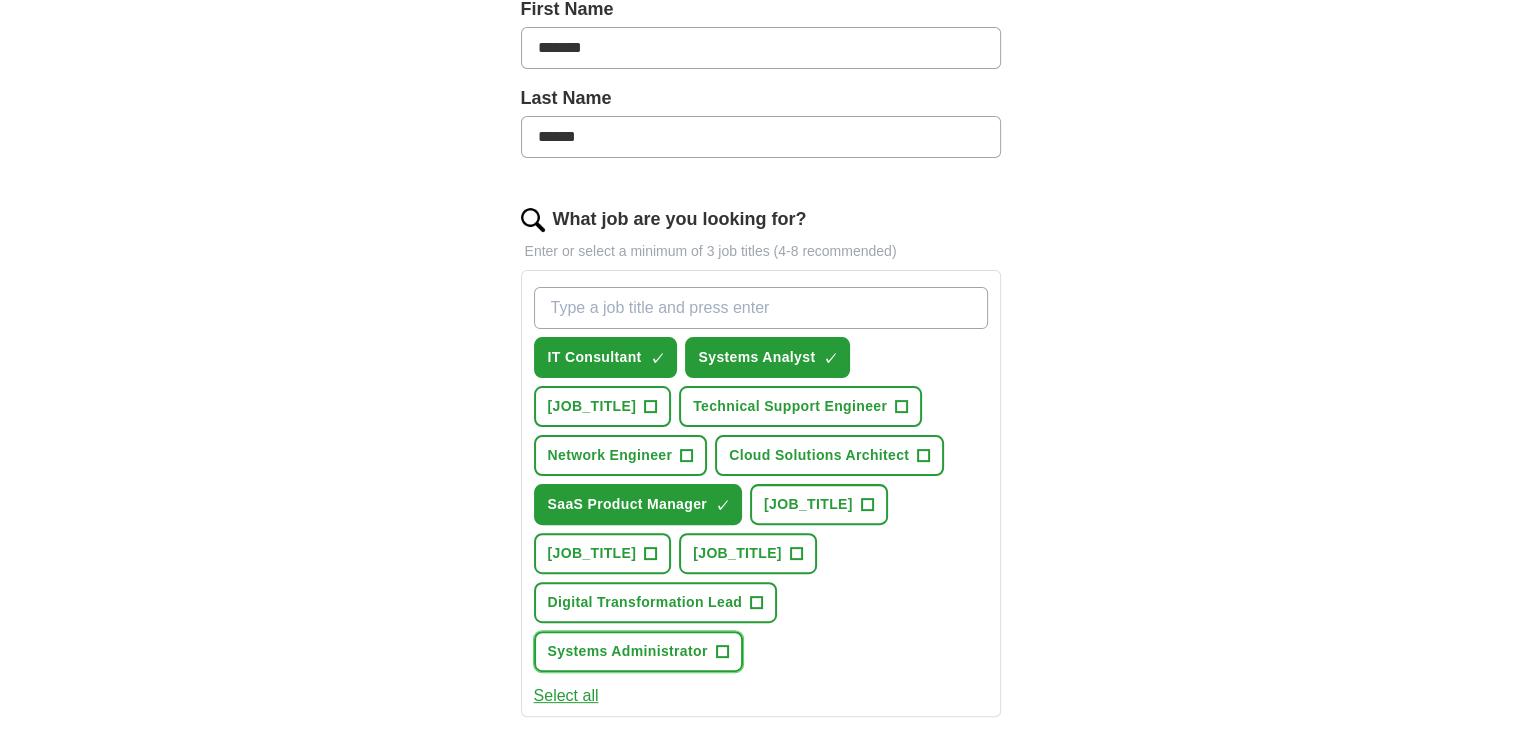 click on "+" at bounding box center (722, 652) 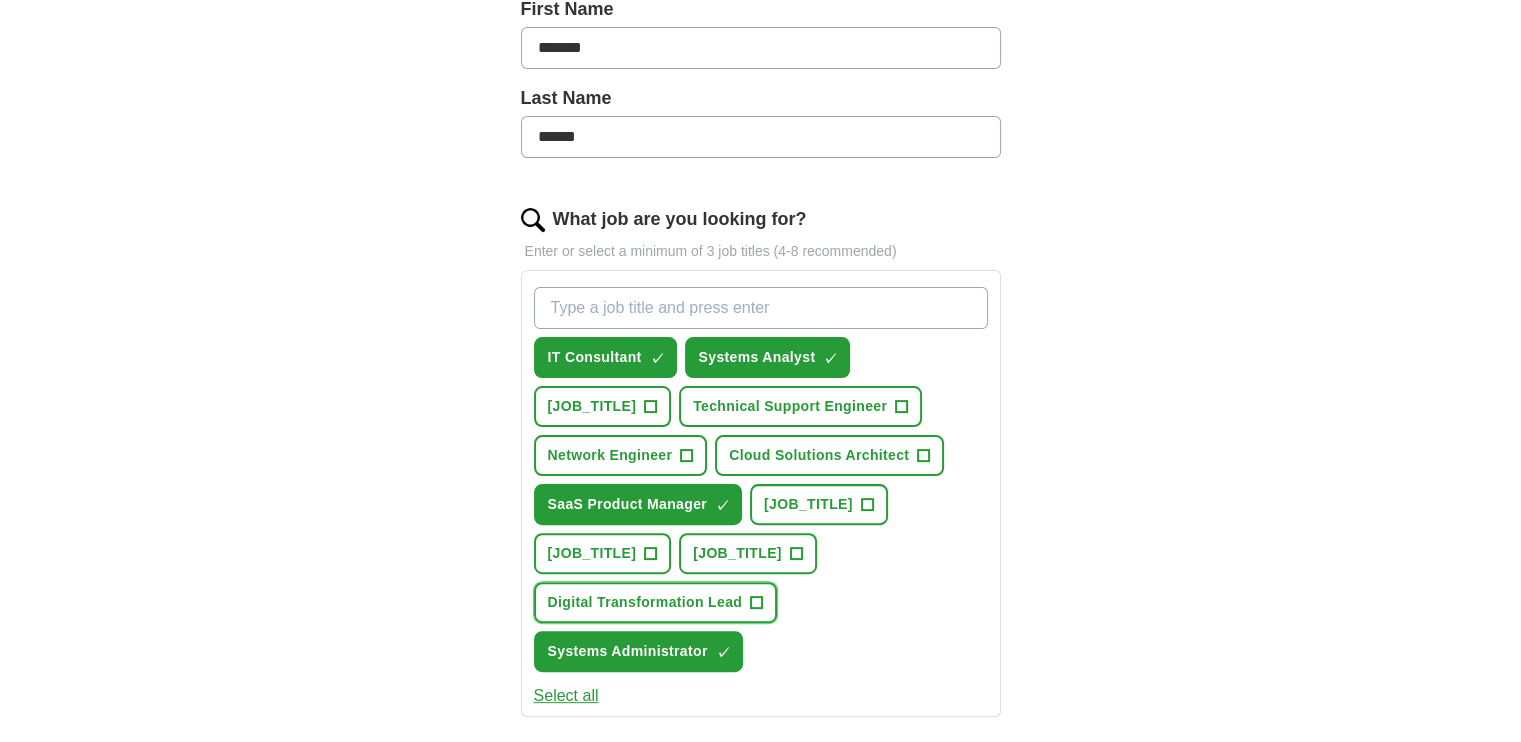 click on "+" at bounding box center [757, 603] 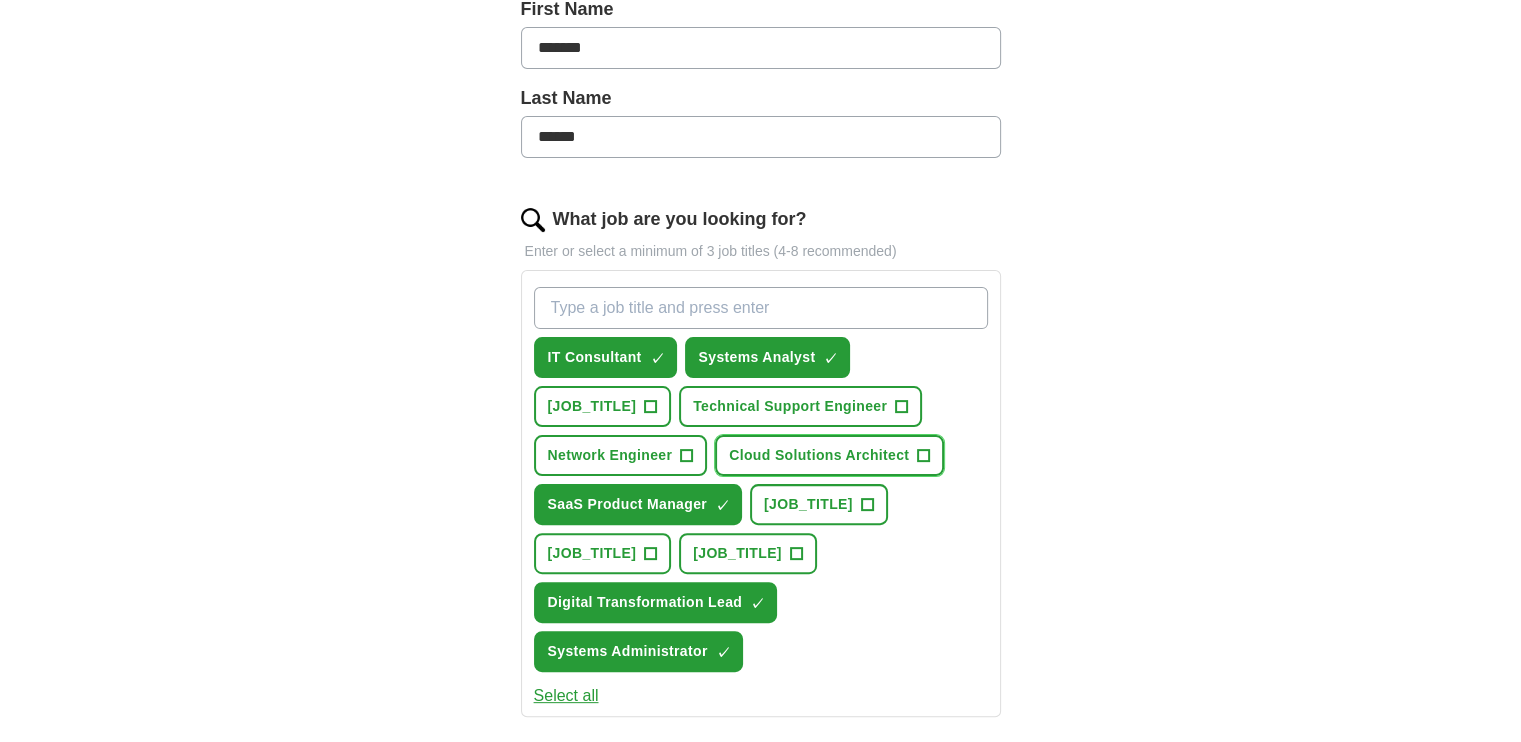click on "Cloud Solutions Architect +" at bounding box center (829, 455) 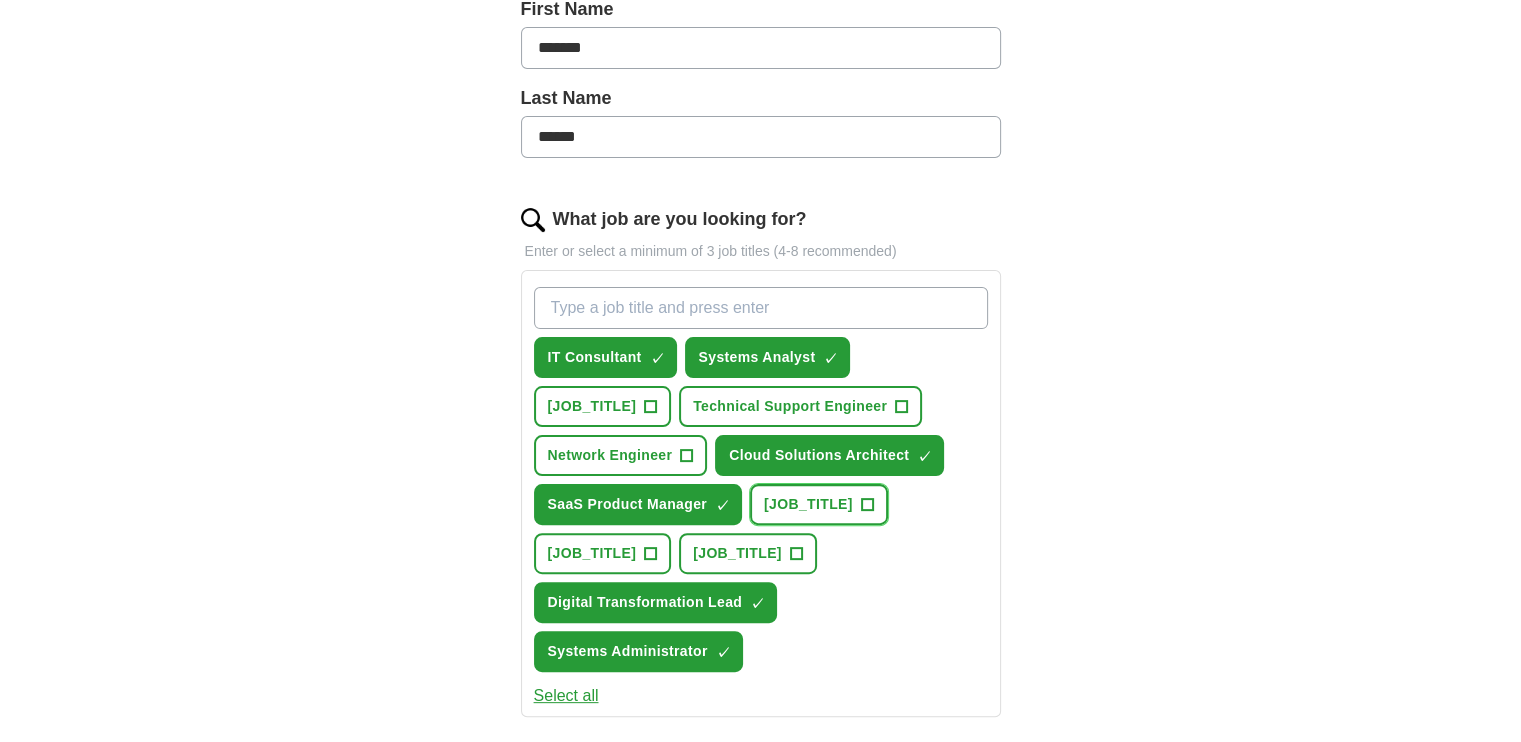 click on "+" at bounding box center [867, 505] 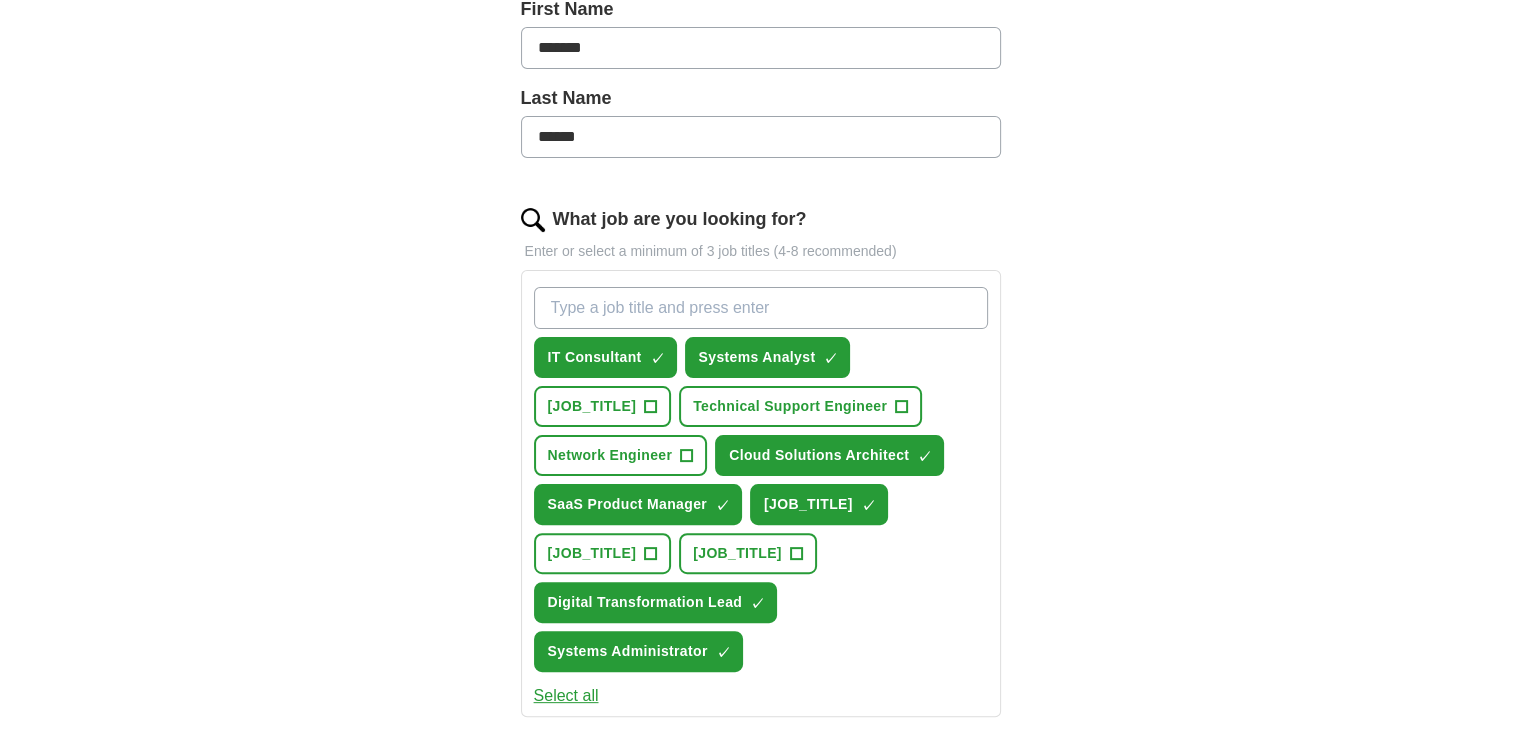 click on "What job are you looking for?" at bounding box center [761, 308] 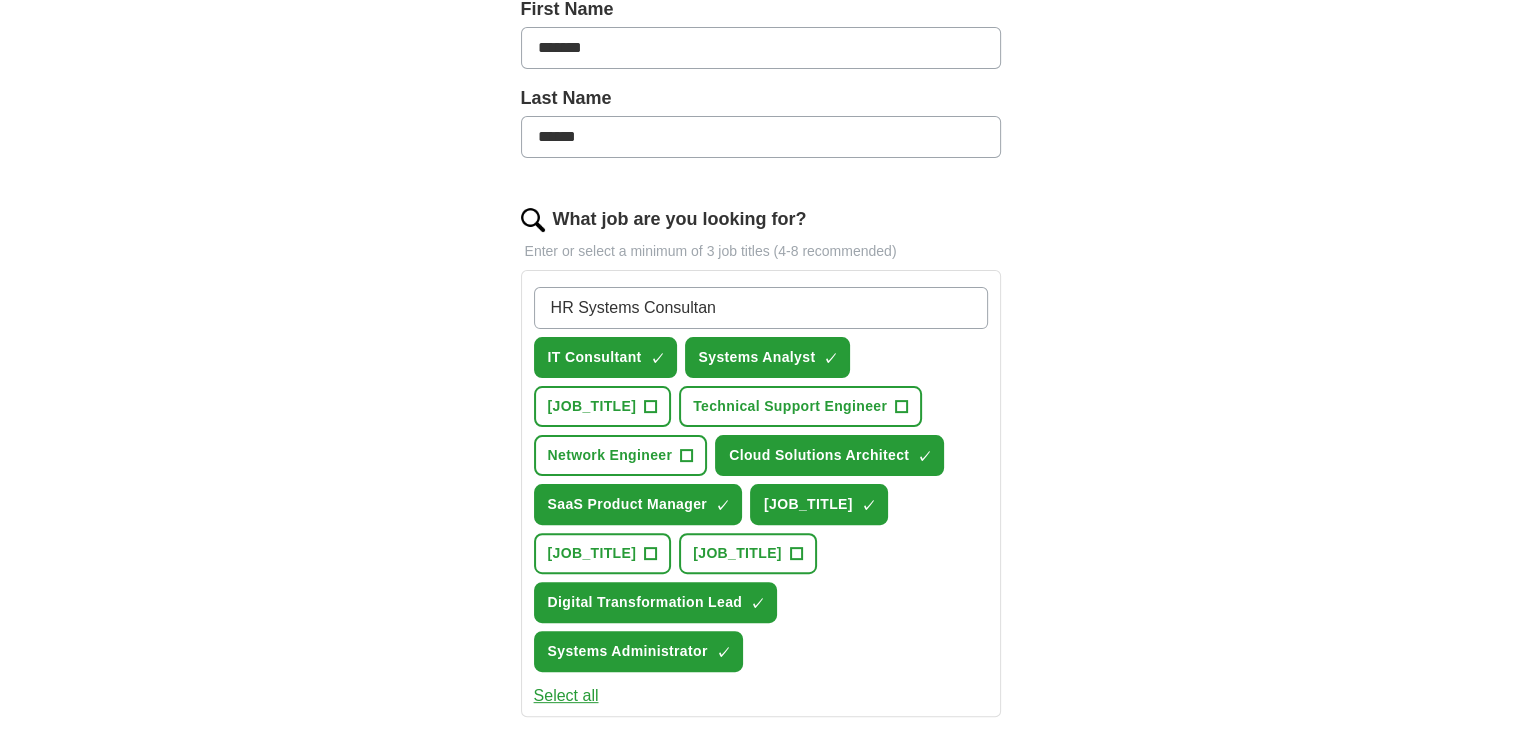 type on "HR Systems Consultant" 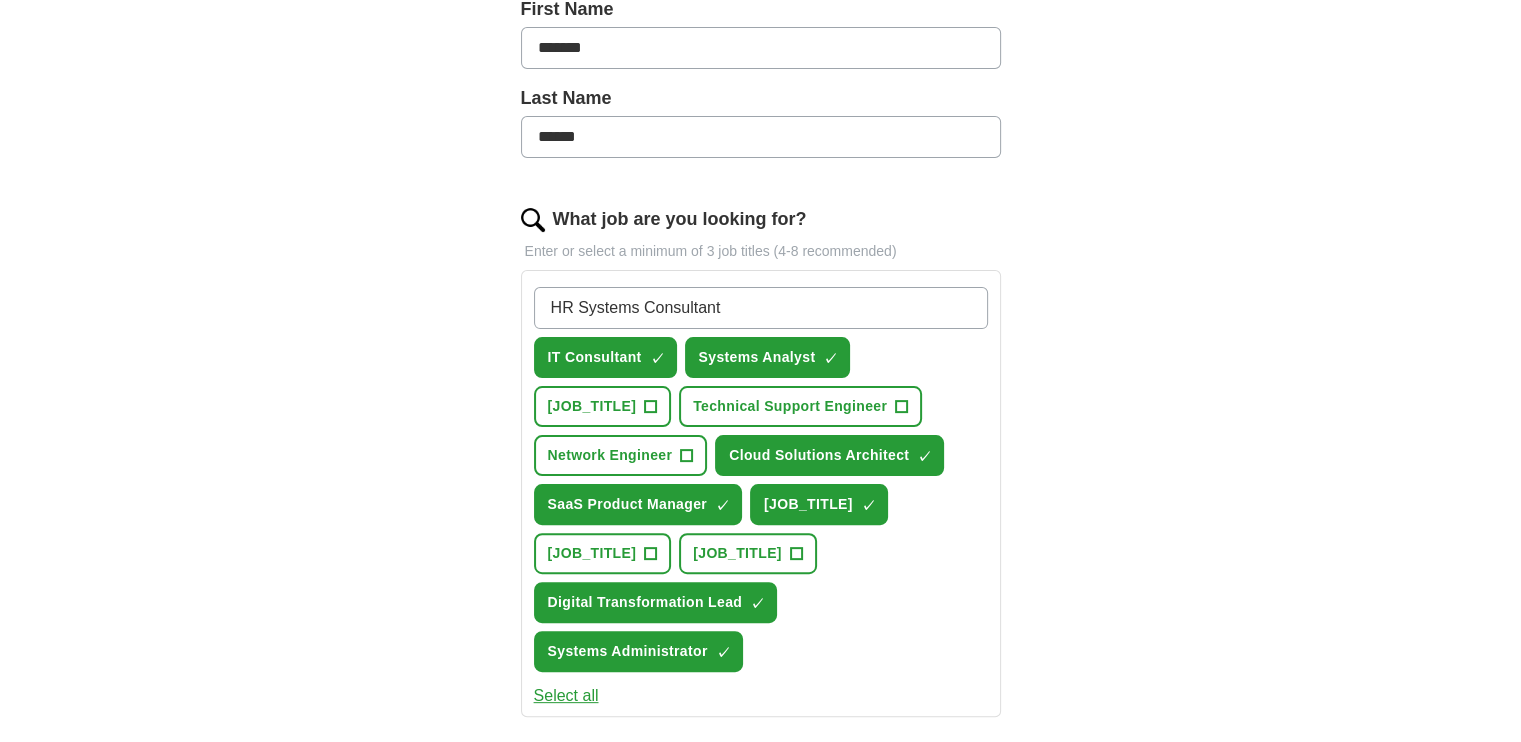 type 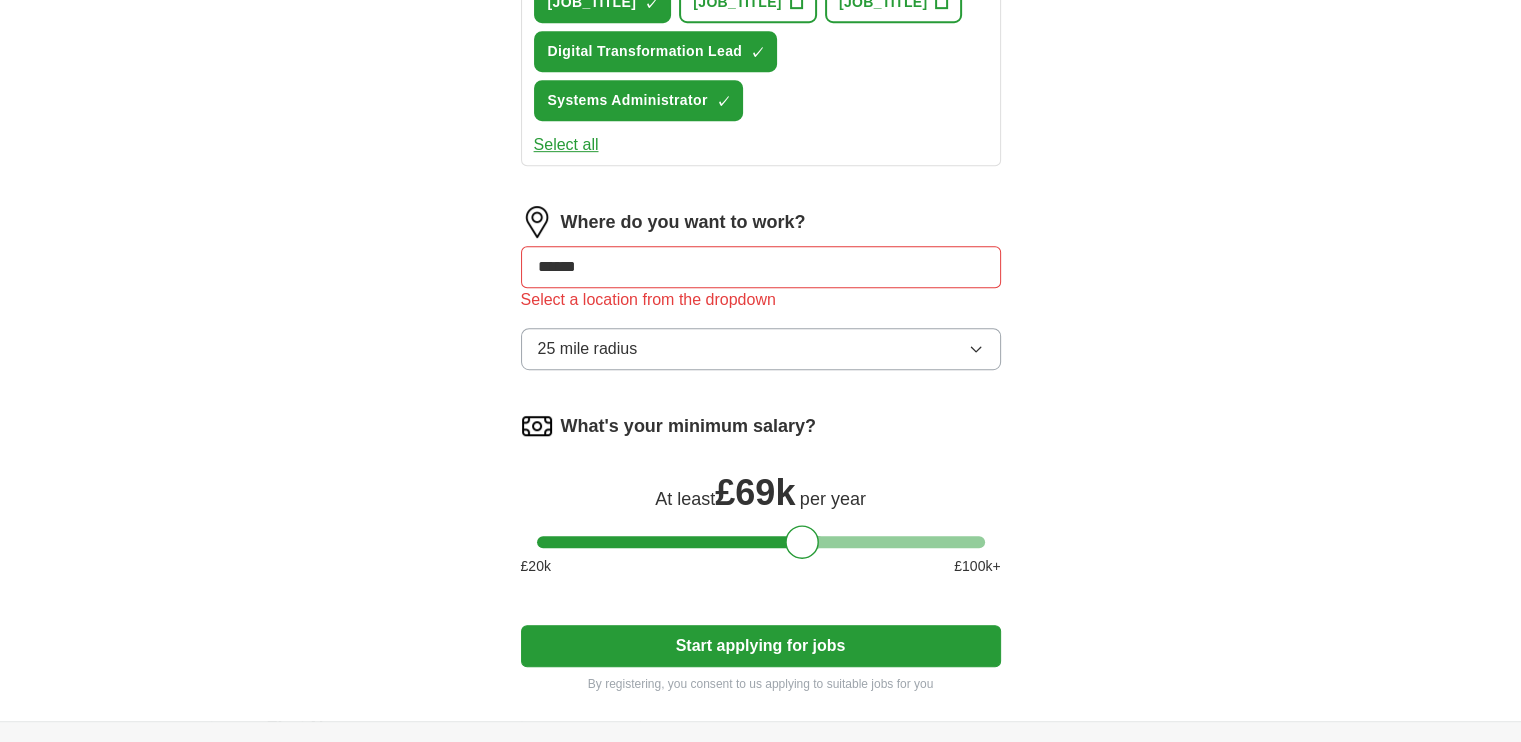 scroll, scrollTop: 1012, scrollLeft: 0, axis: vertical 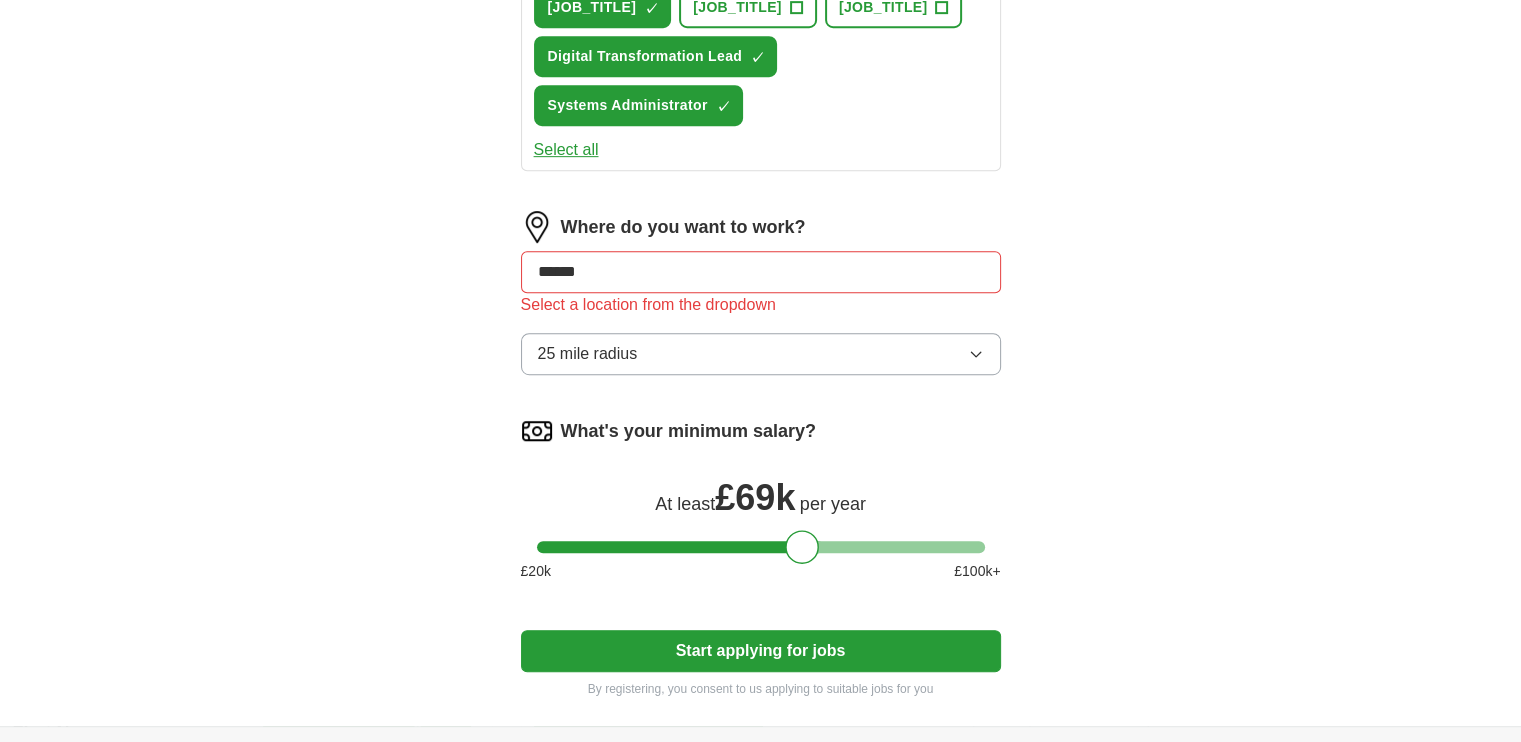click on "******" at bounding box center [761, 272] 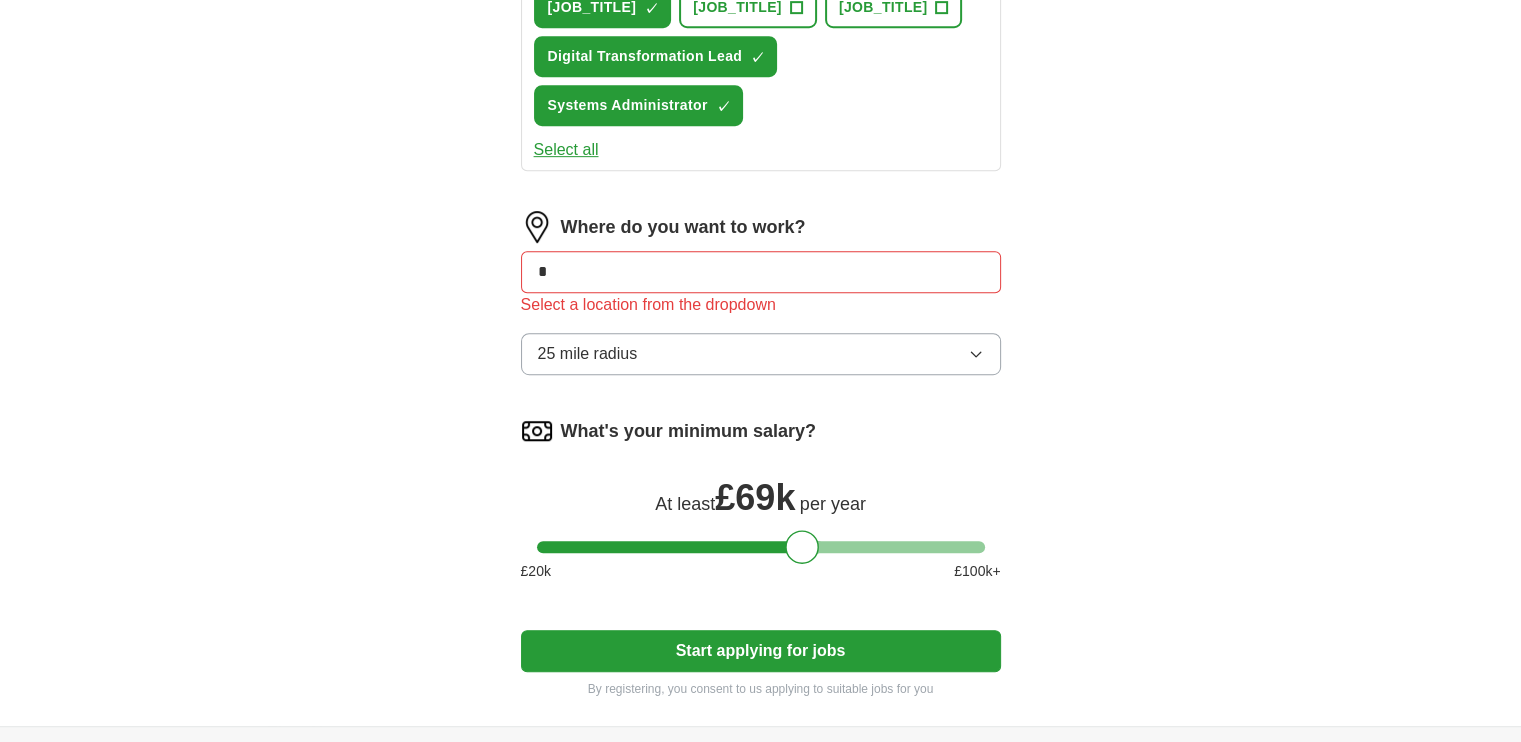 type on "*" 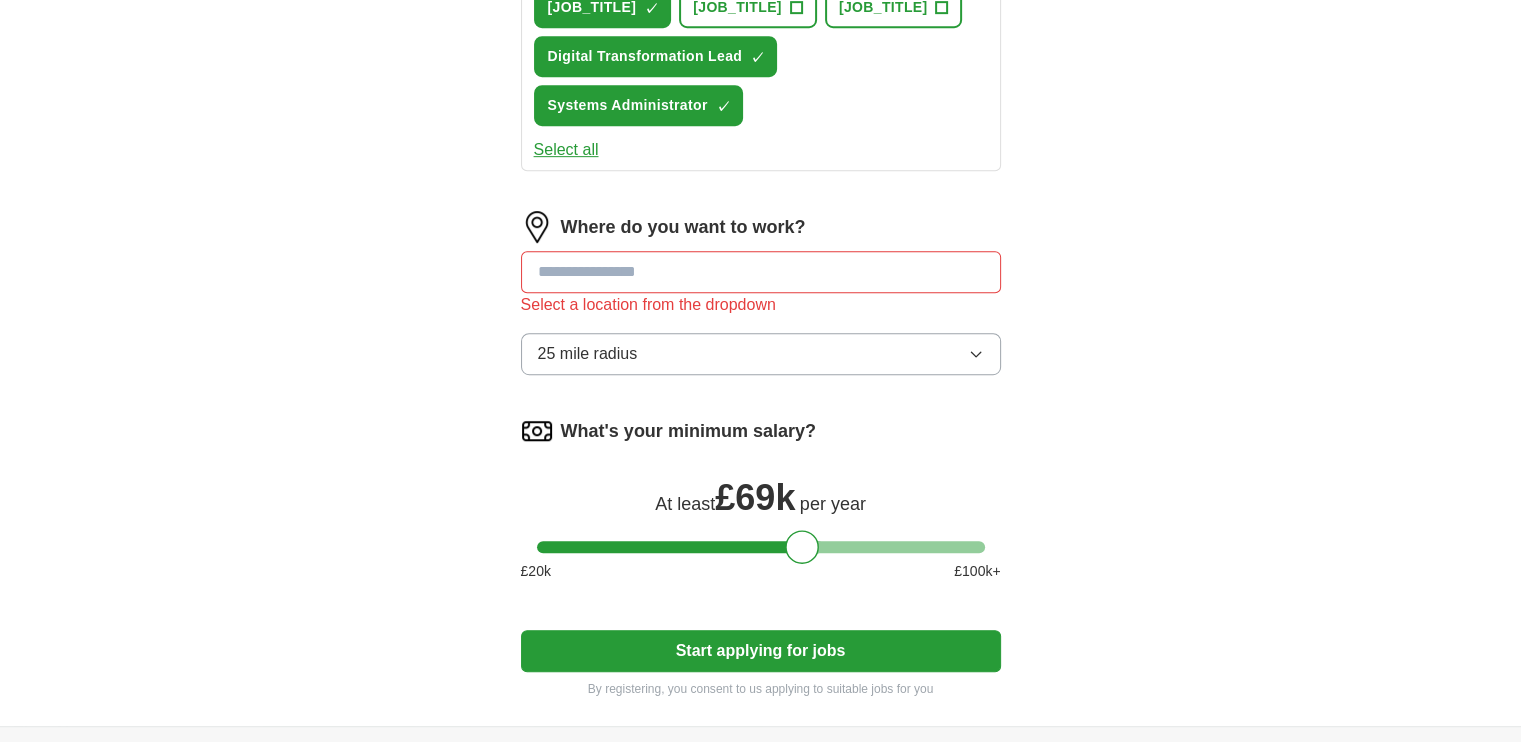 click at bounding box center (761, 272) 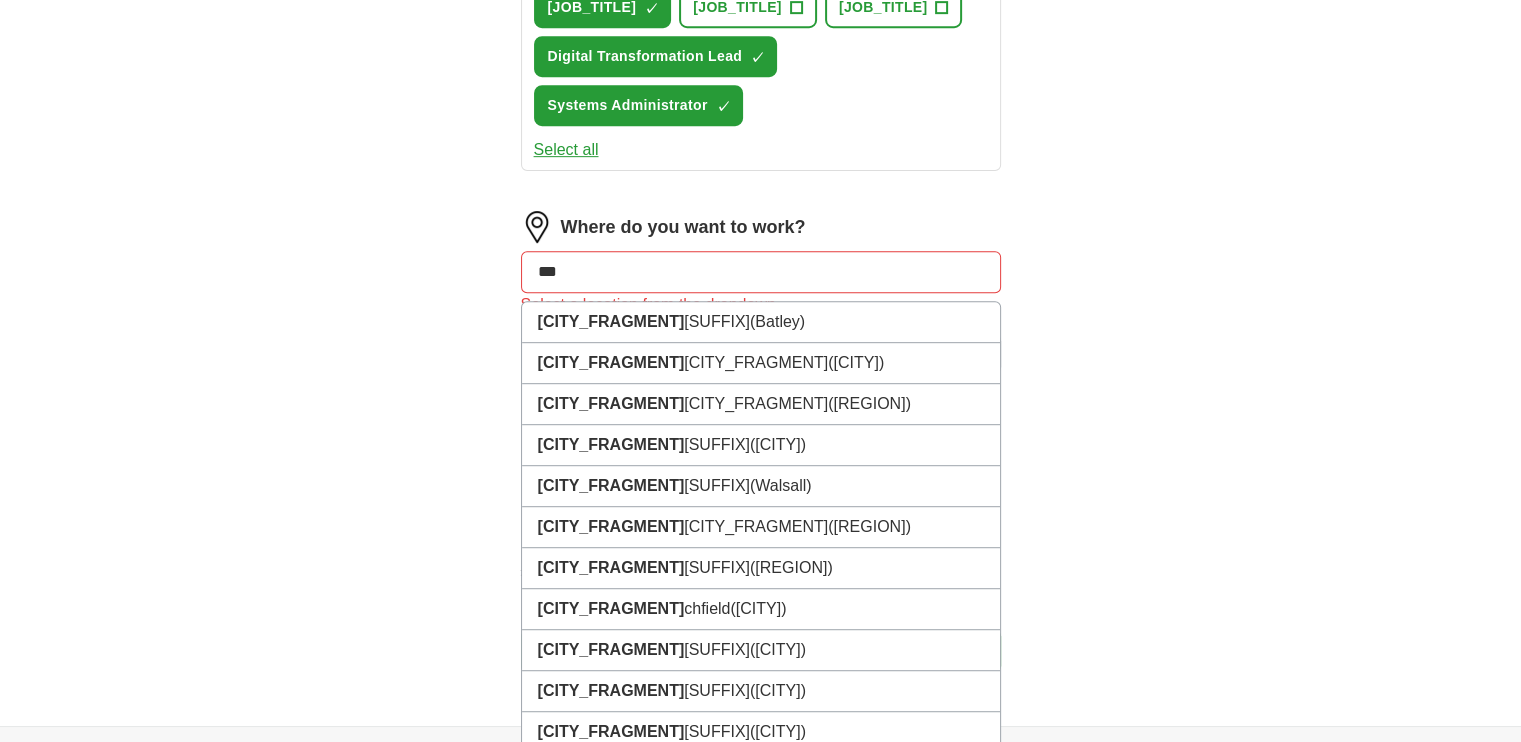 type on "****" 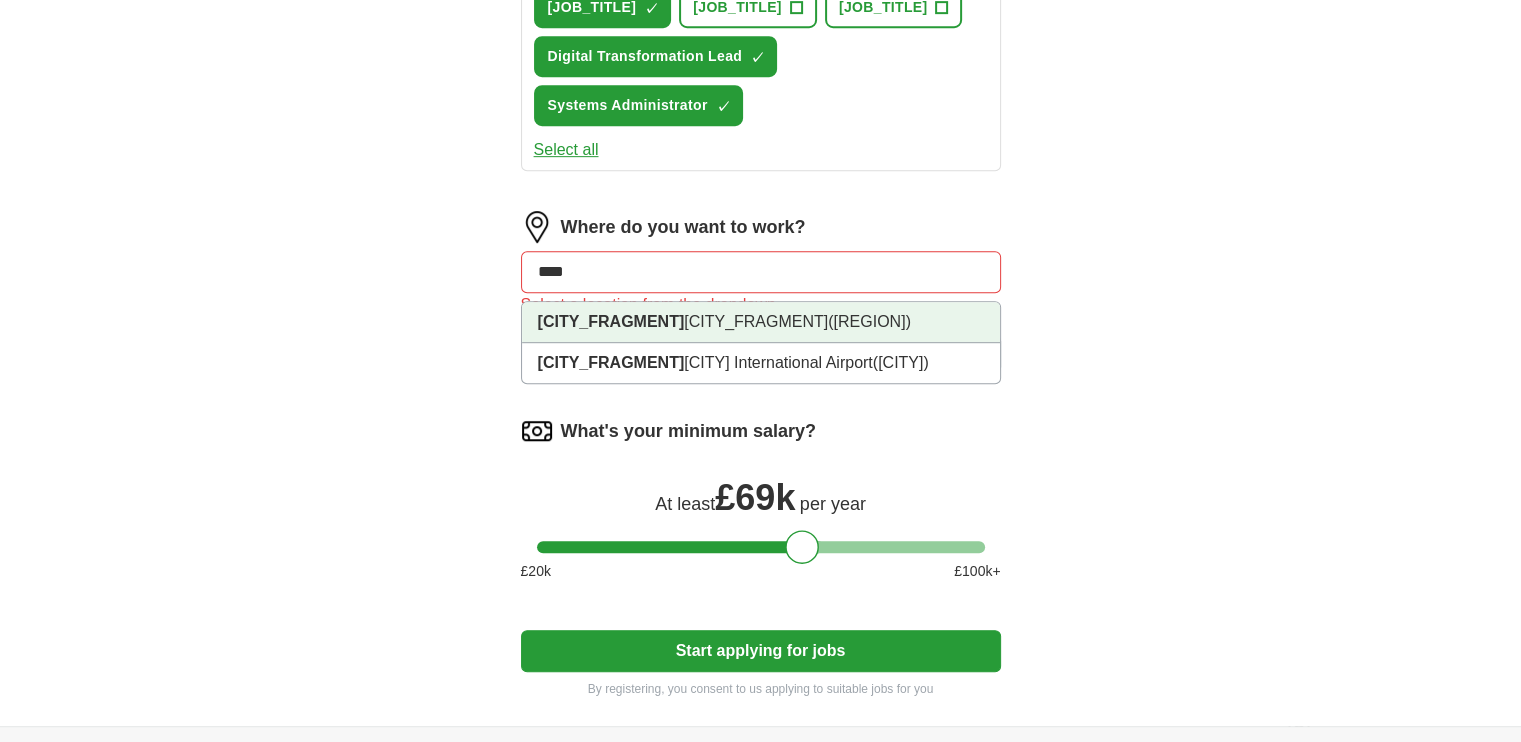click on "([REGION])" at bounding box center (869, 321) 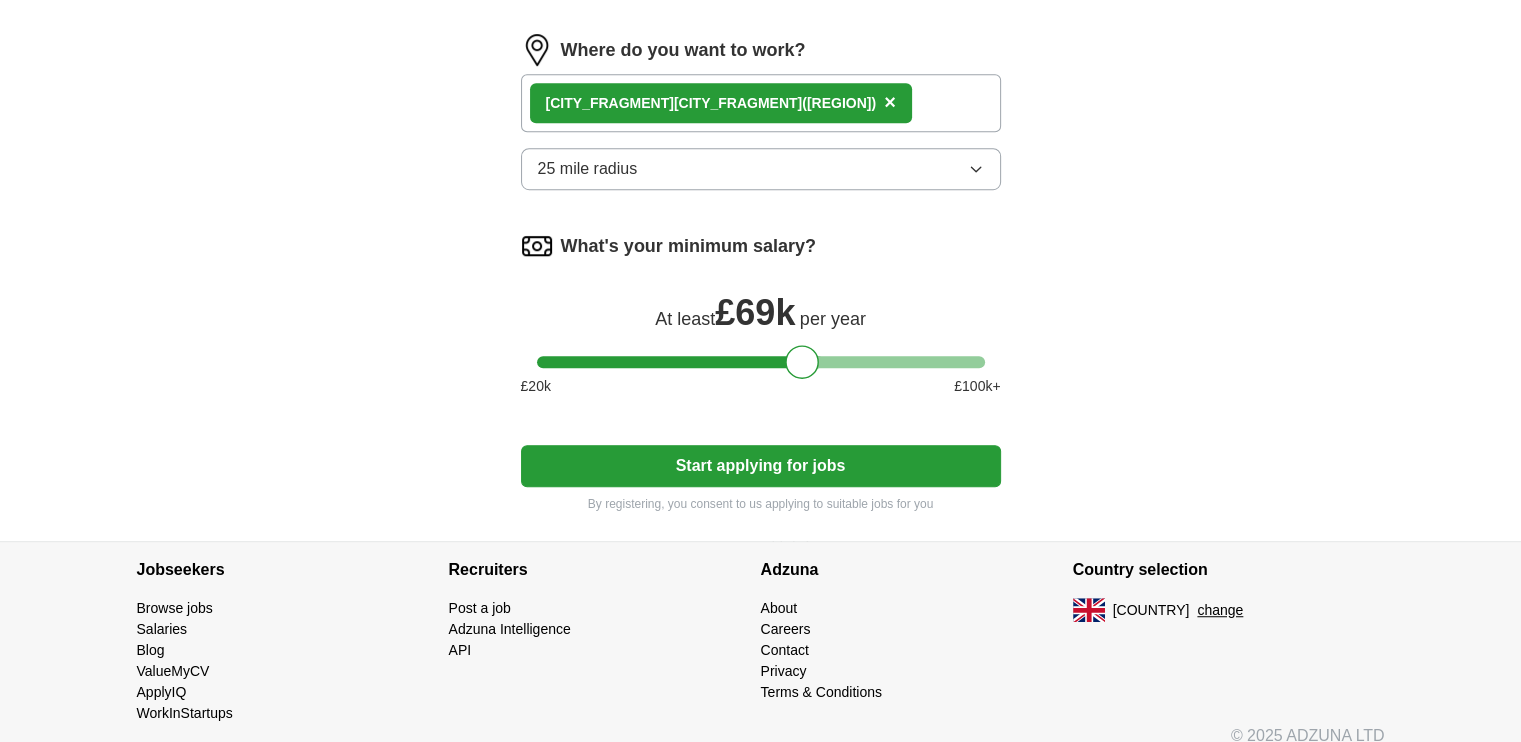 scroll, scrollTop: 1249, scrollLeft: 0, axis: vertical 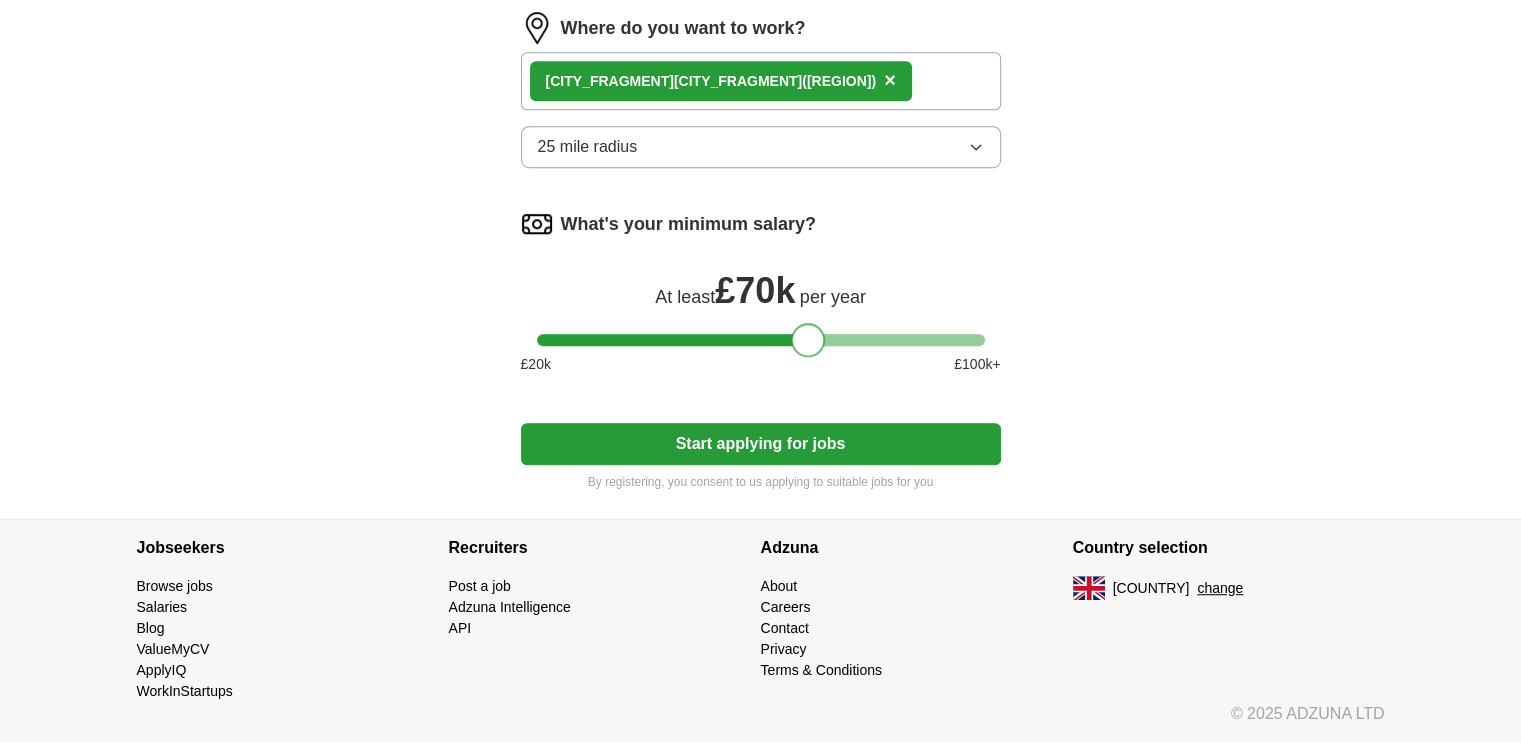 click at bounding box center (808, 340) 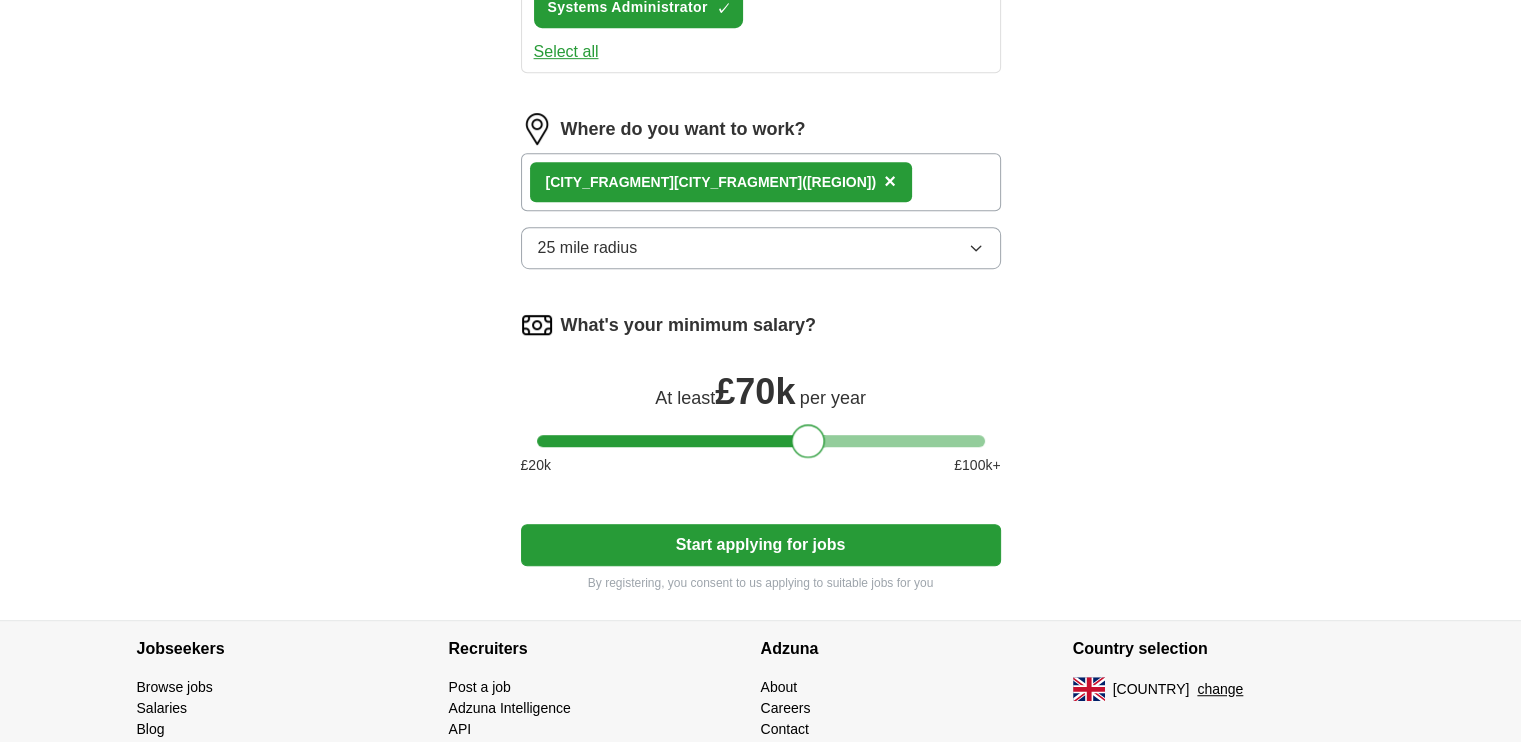 scroll, scrollTop: 1135, scrollLeft: 0, axis: vertical 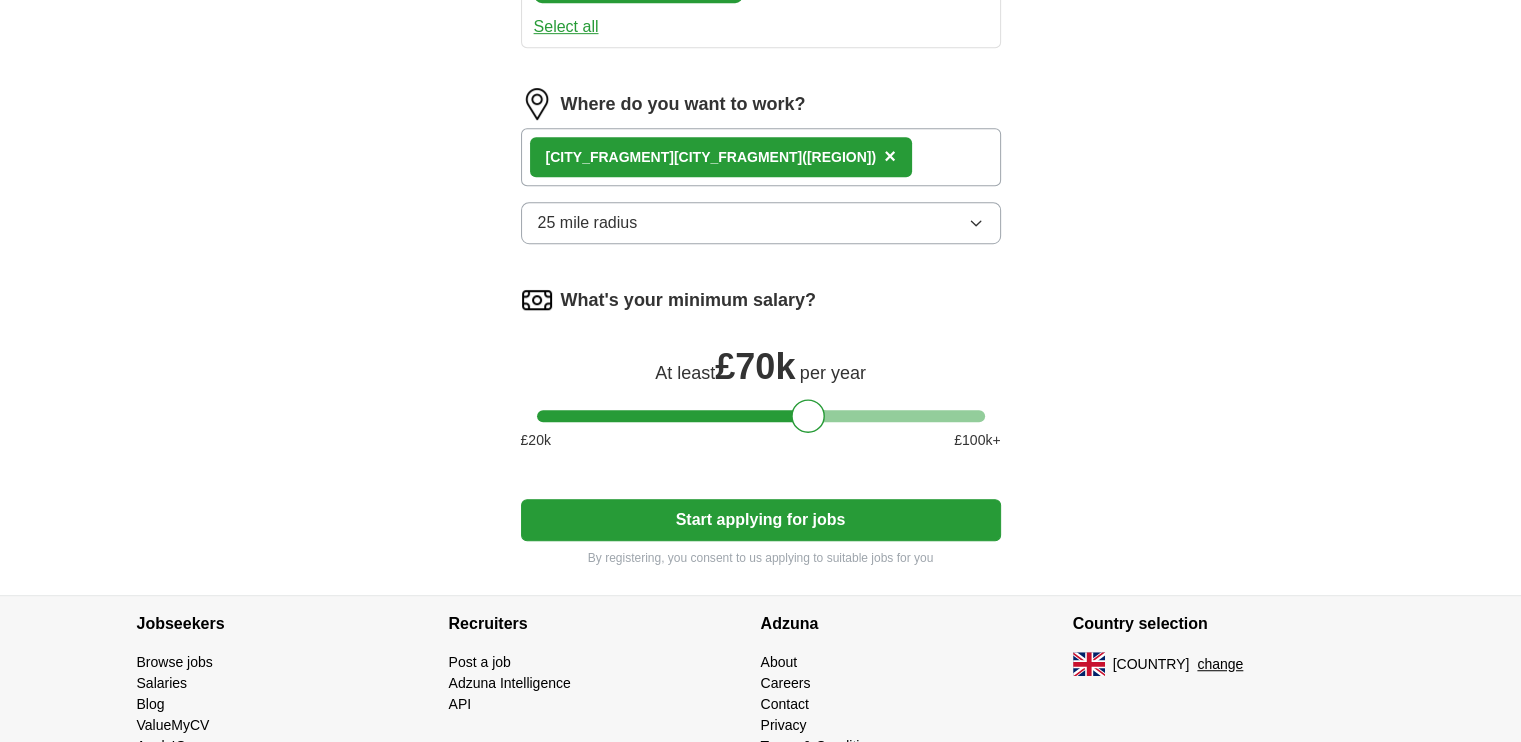 click on "Start applying for jobs" at bounding box center (761, 520) 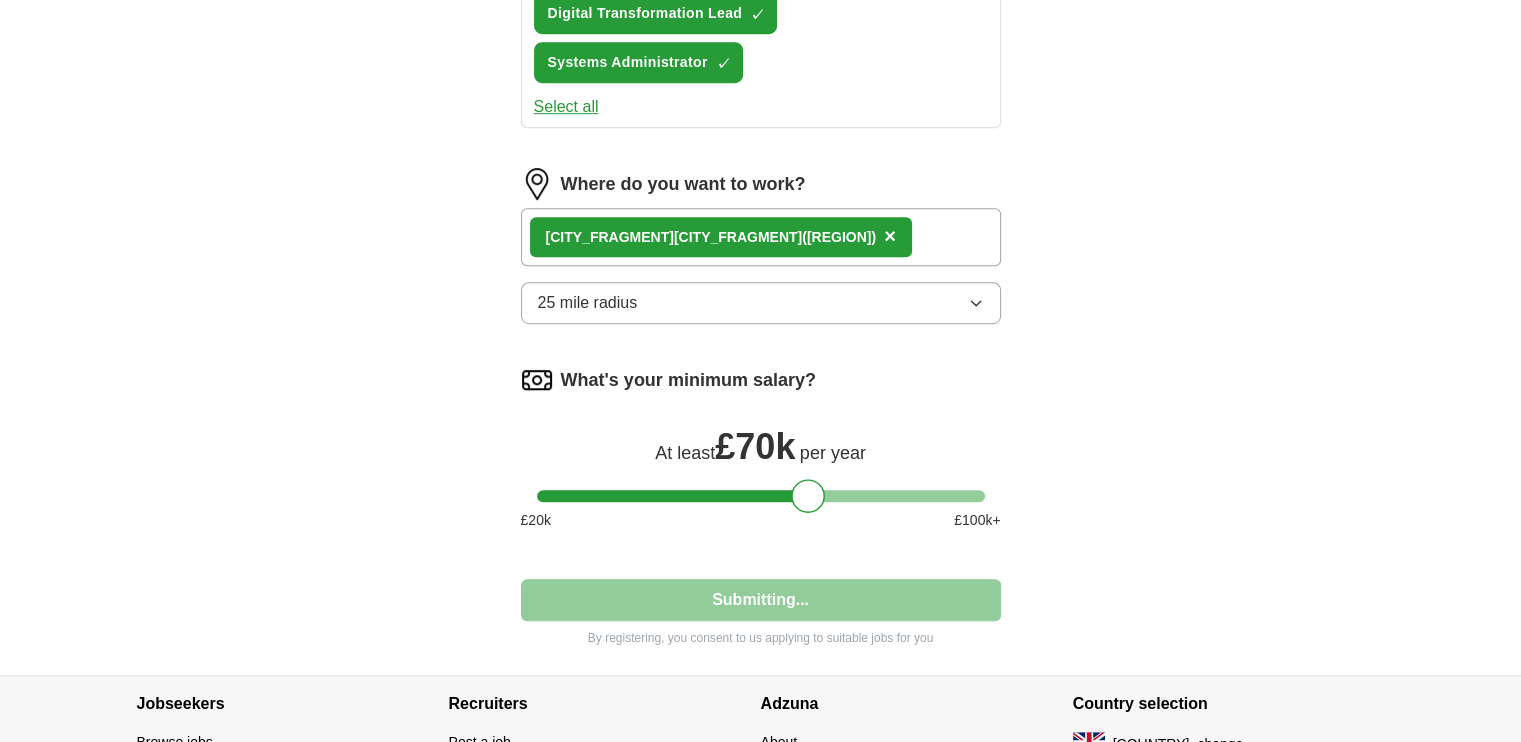 select on "**" 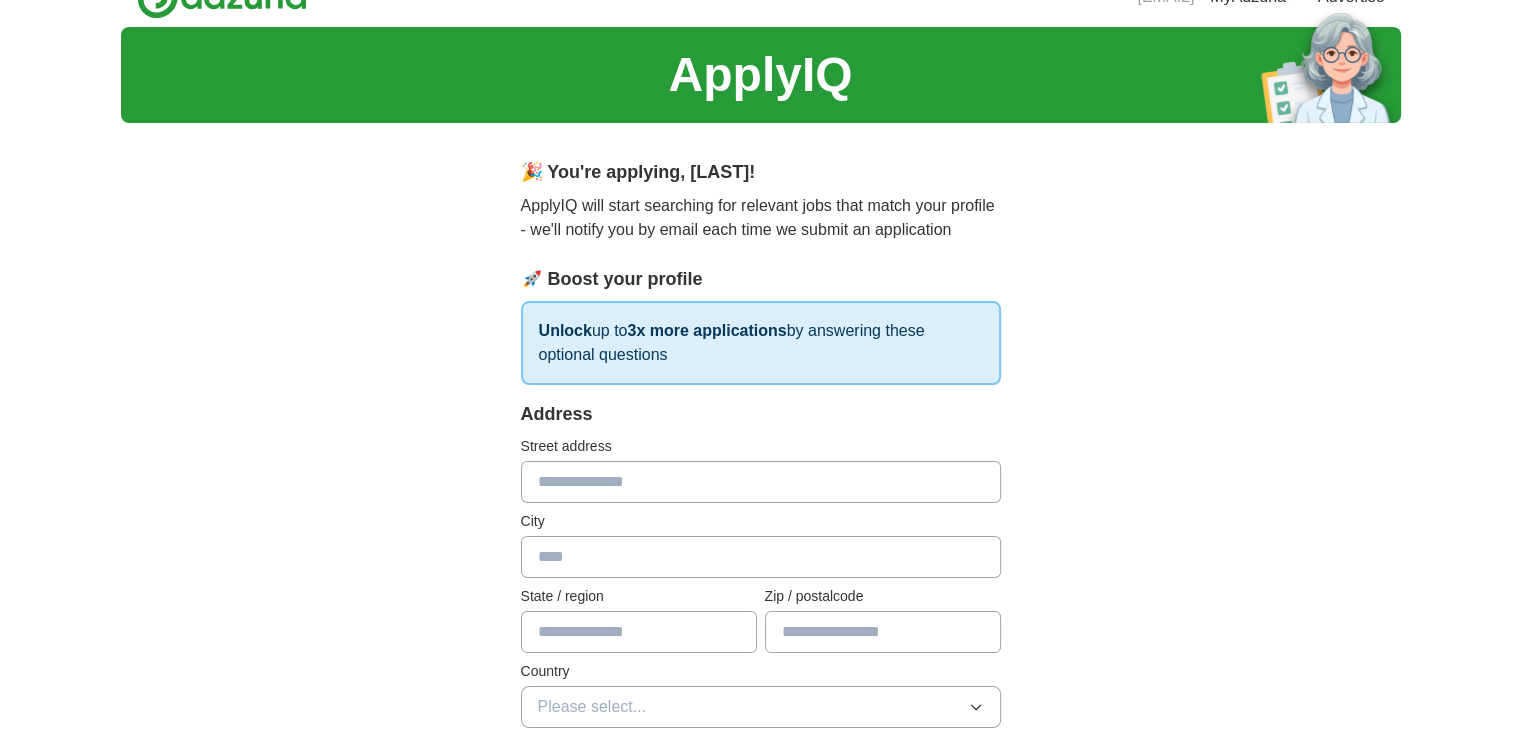 scroll, scrollTop: 0, scrollLeft: 0, axis: both 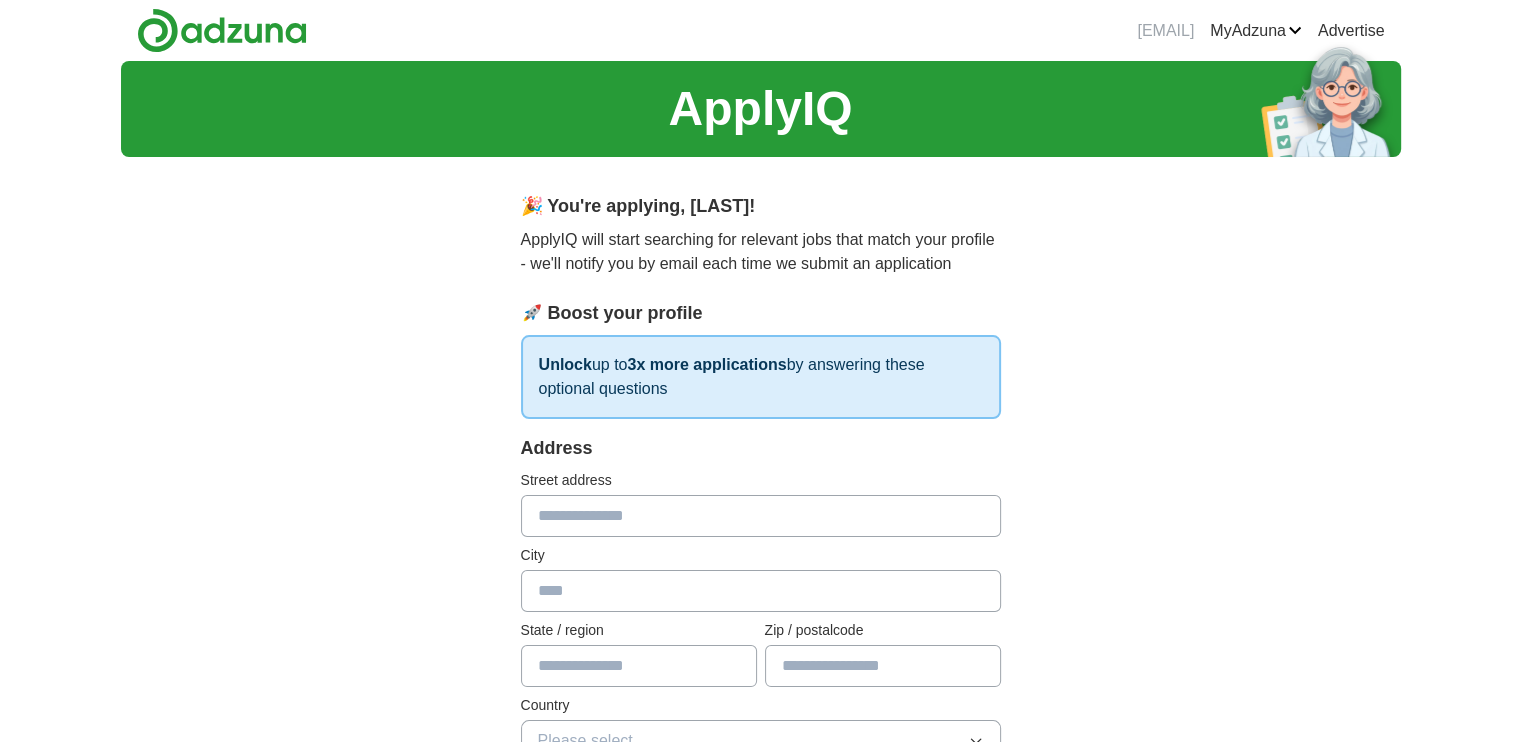 click at bounding box center [761, 516] 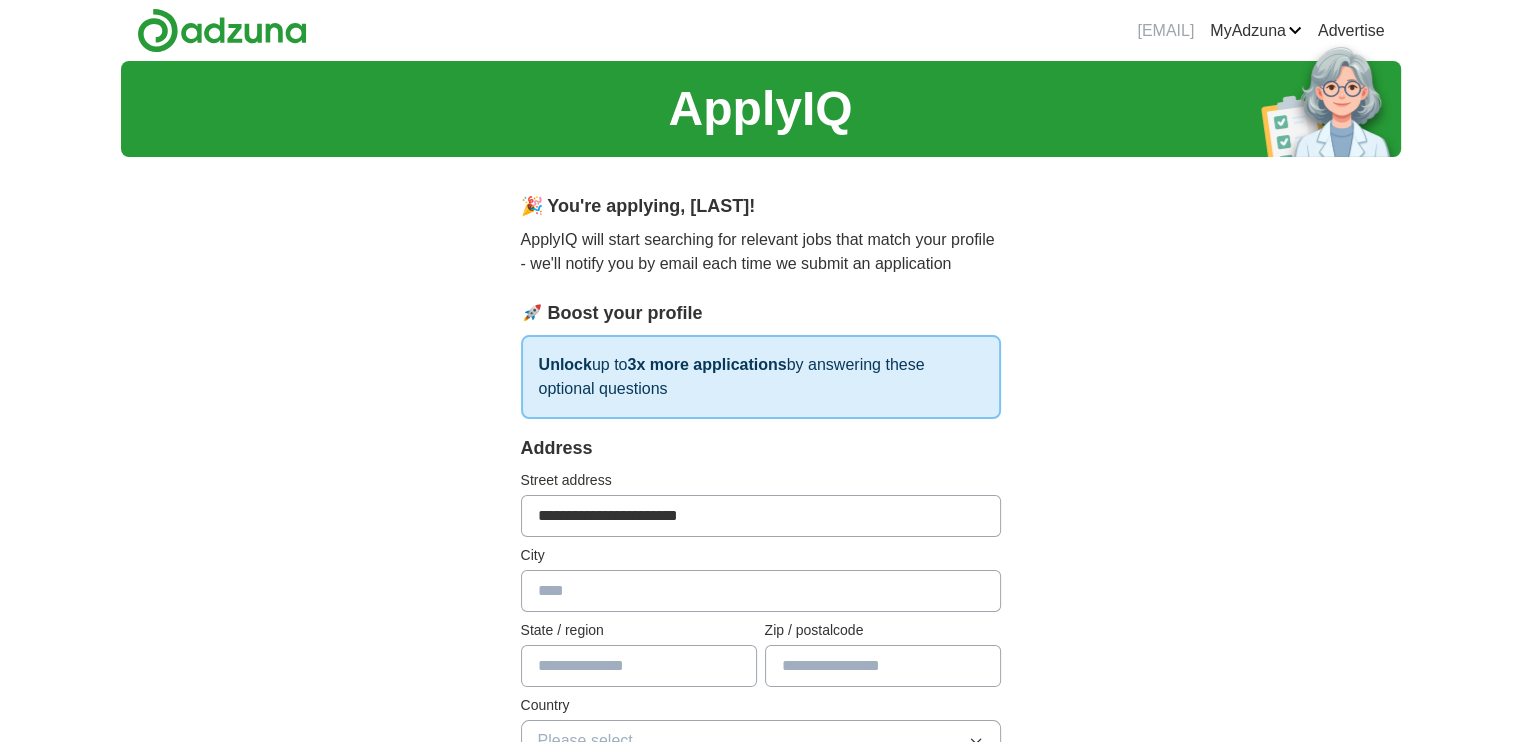 type on "**********" 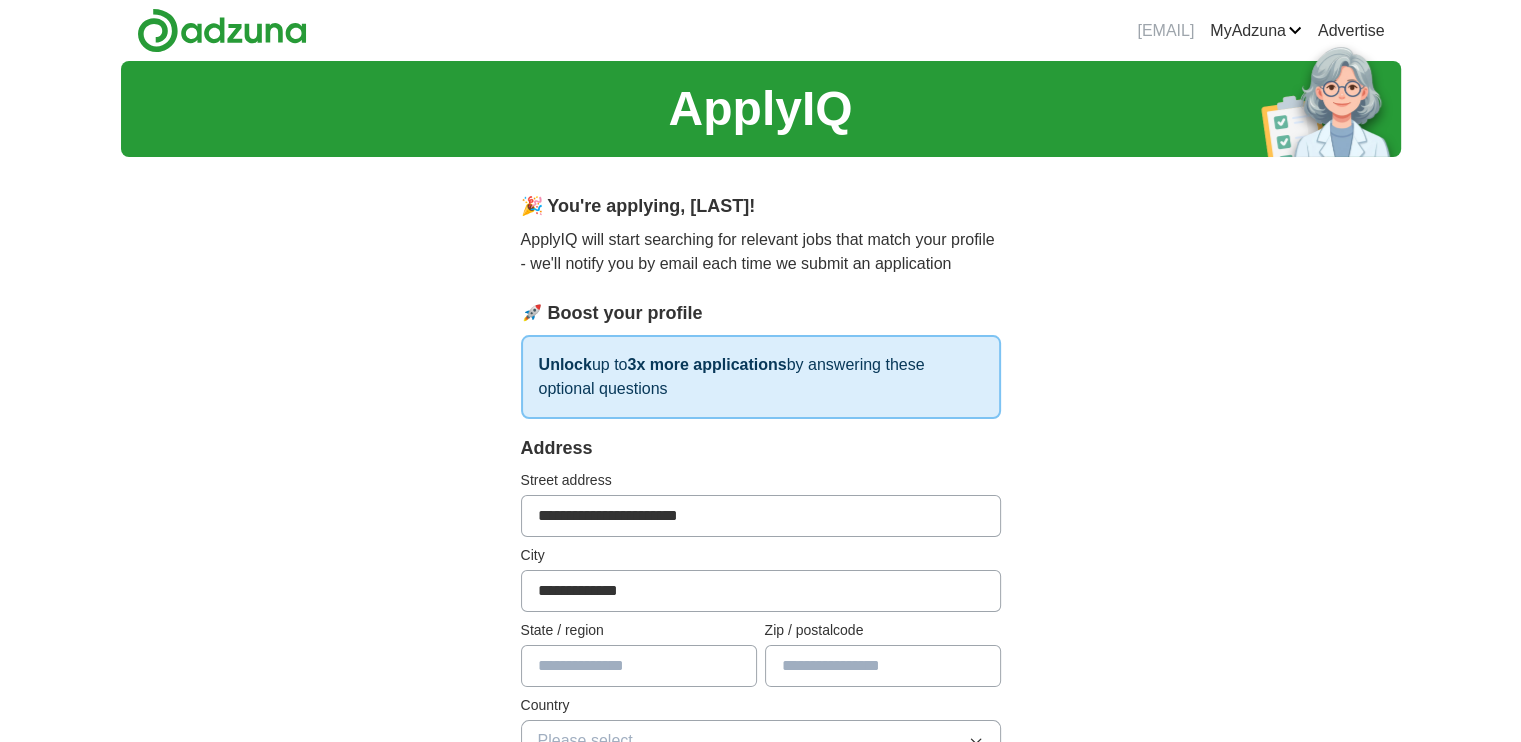 type on "*******" 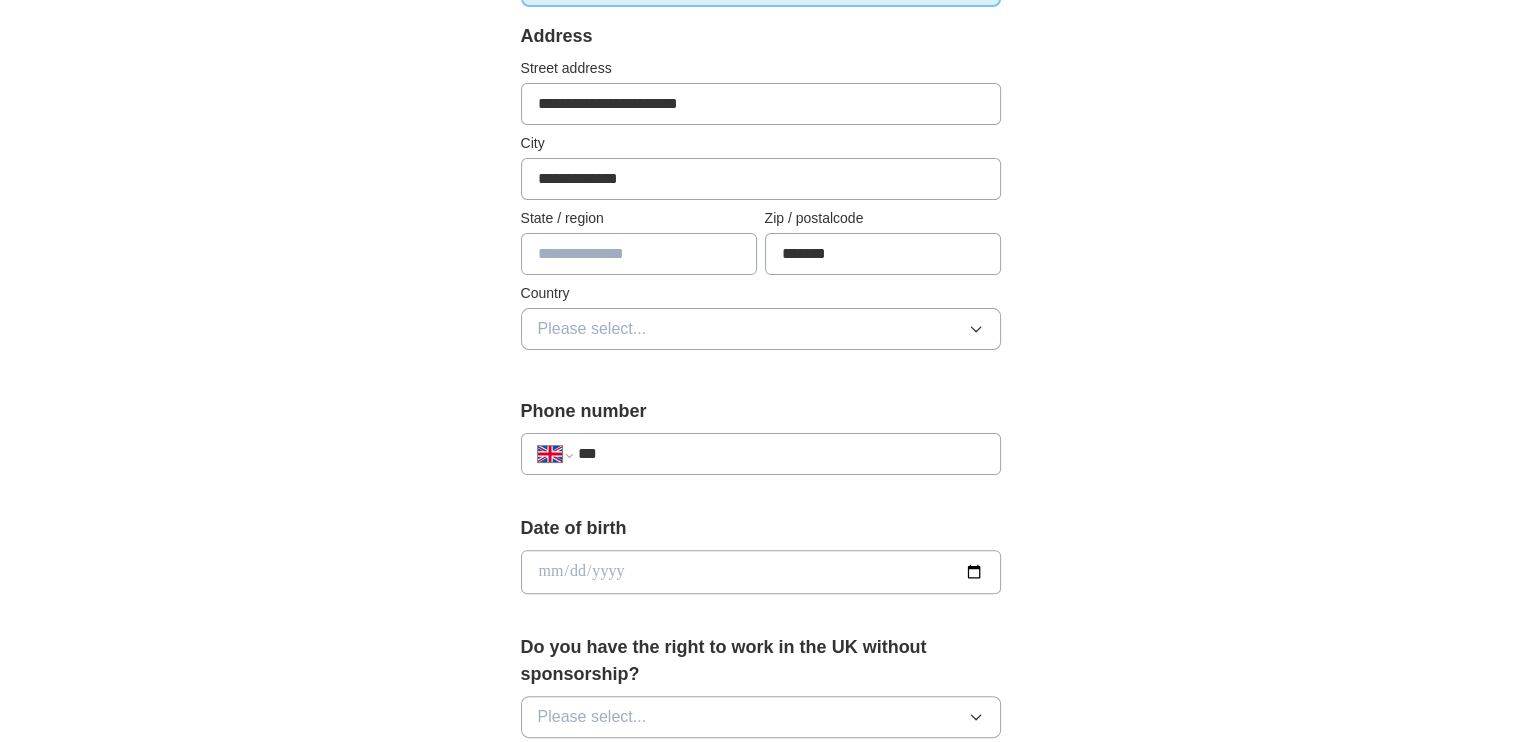 scroll, scrollTop: 416, scrollLeft: 0, axis: vertical 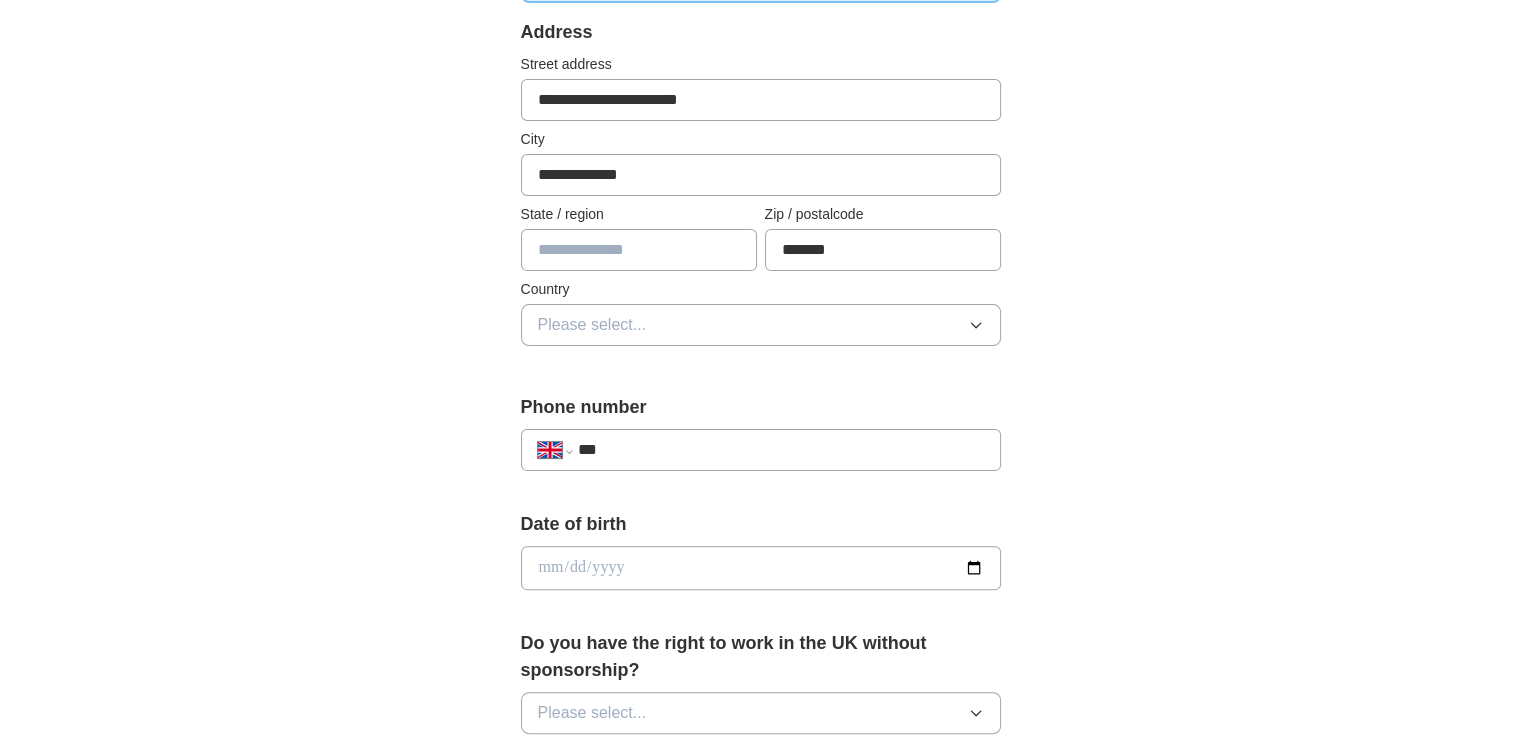 click on "Please select..." at bounding box center (761, 325) 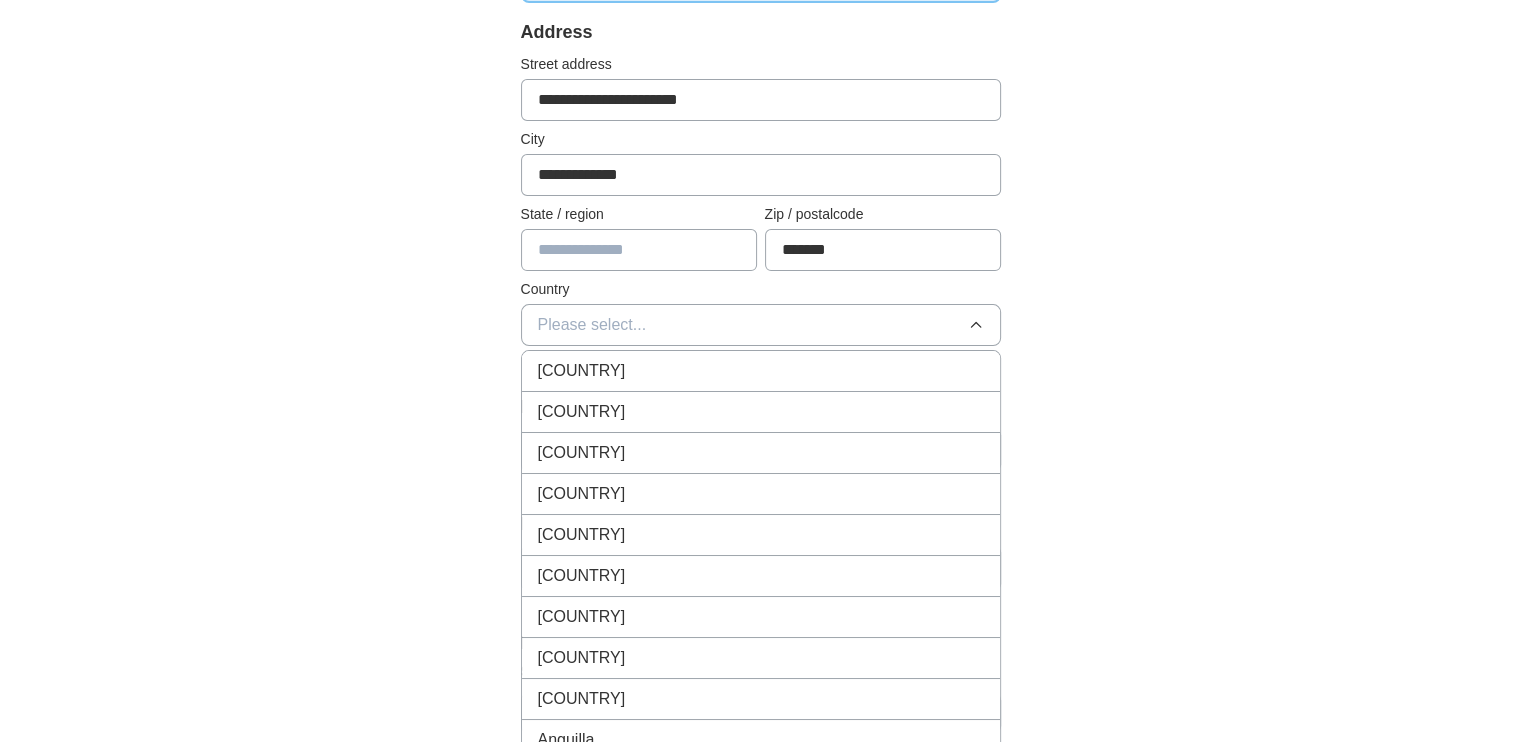 click on "[COUNTRY]" at bounding box center (761, 371) 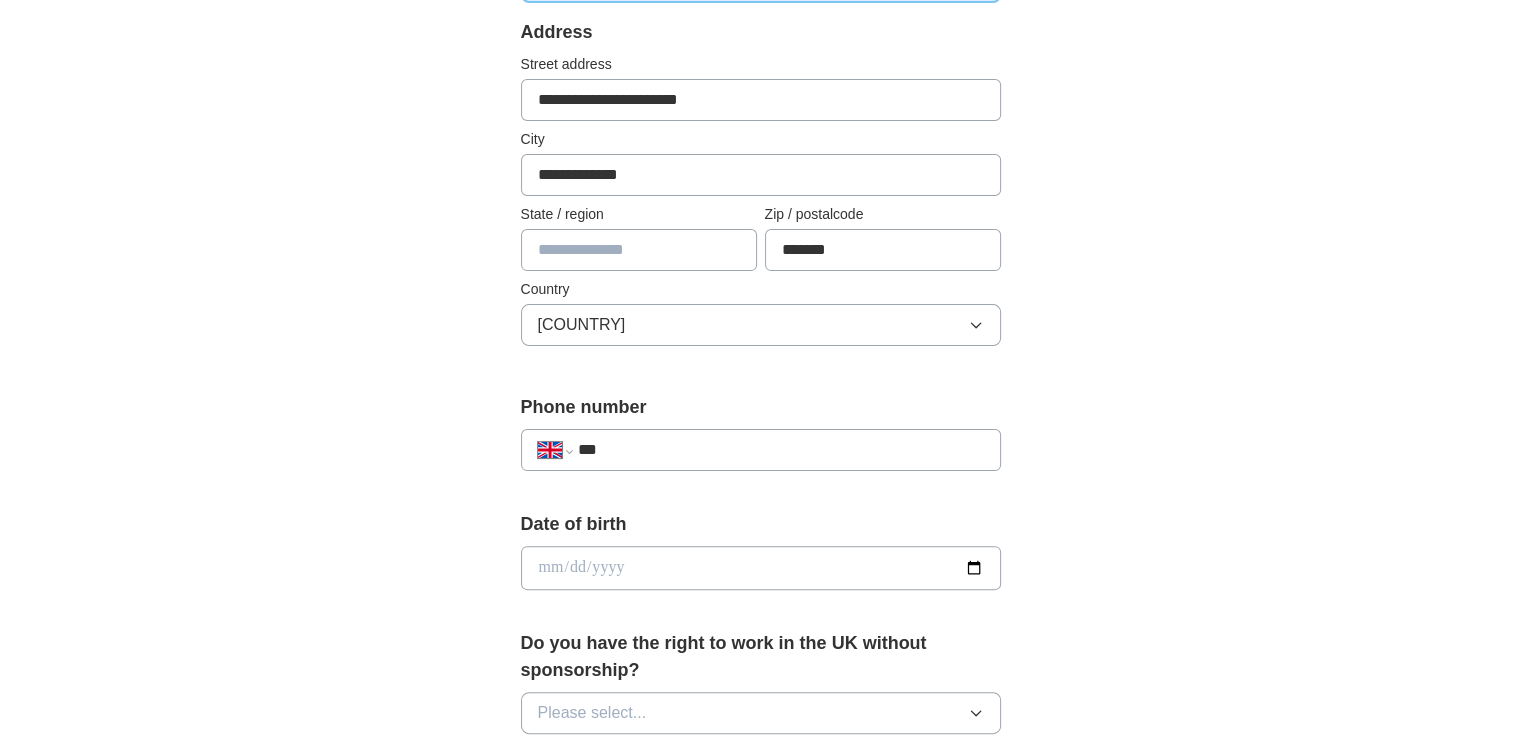 click on "***" at bounding box center (780, 450) 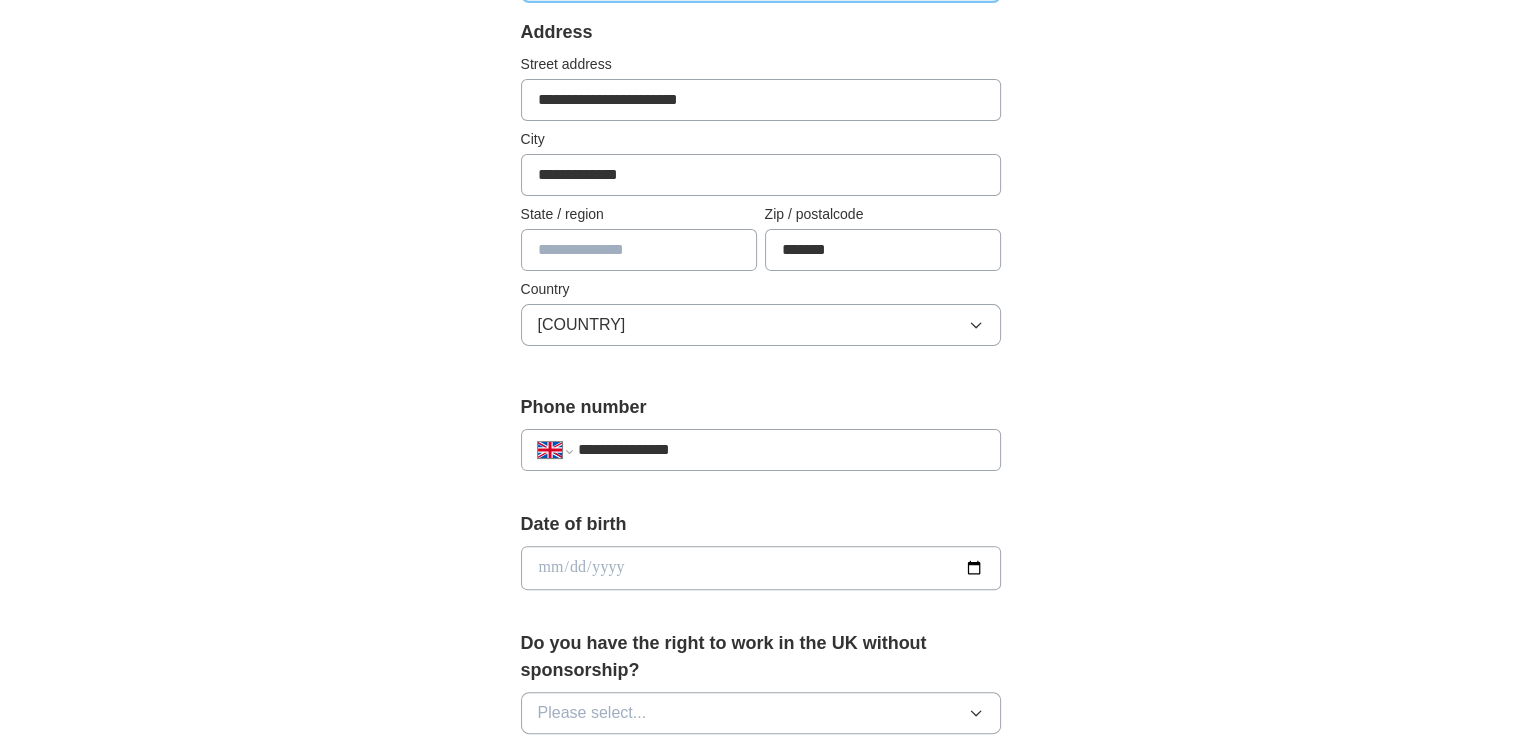 click at bounding box center (761, 568) 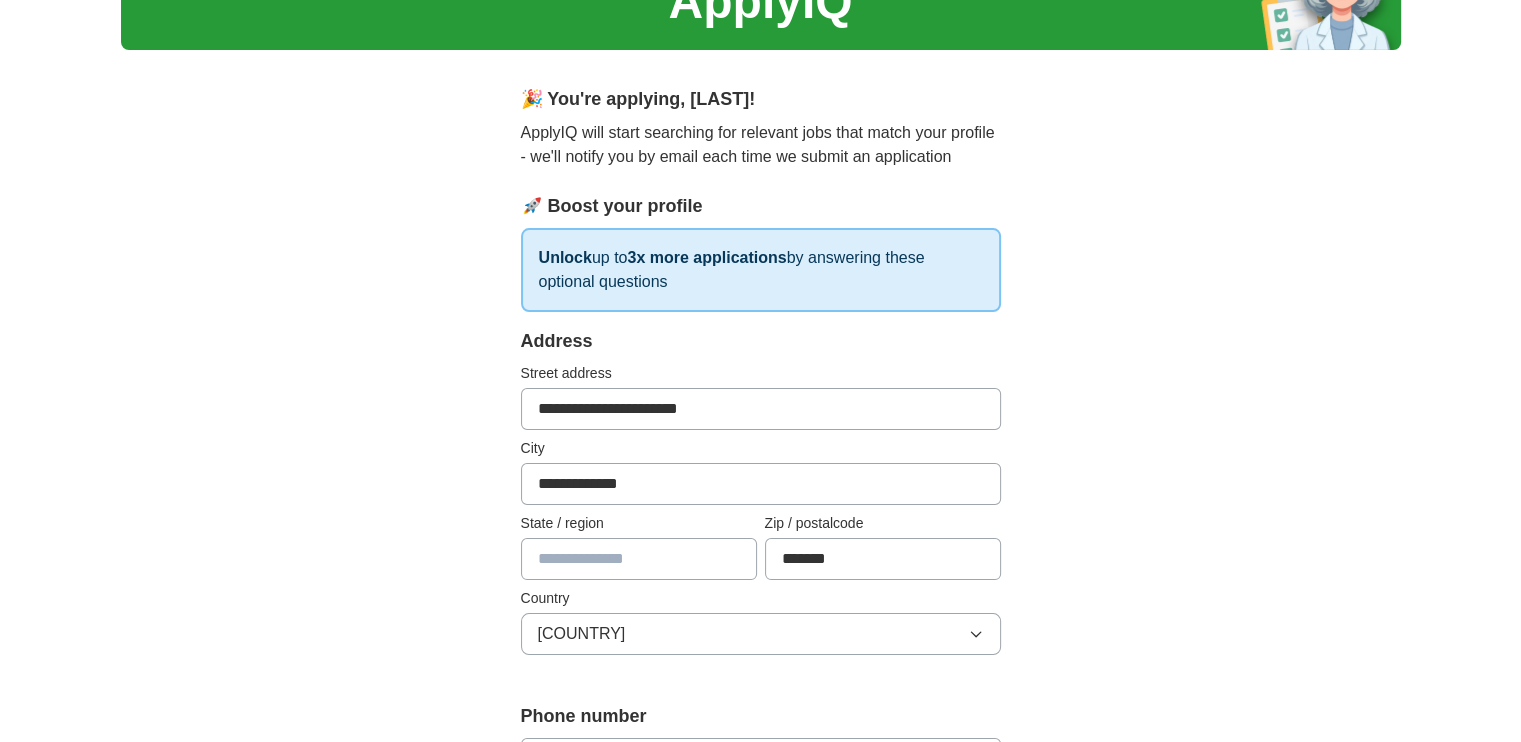 scroll, scrollTop: 0, scrollLeft: 0, axis: both 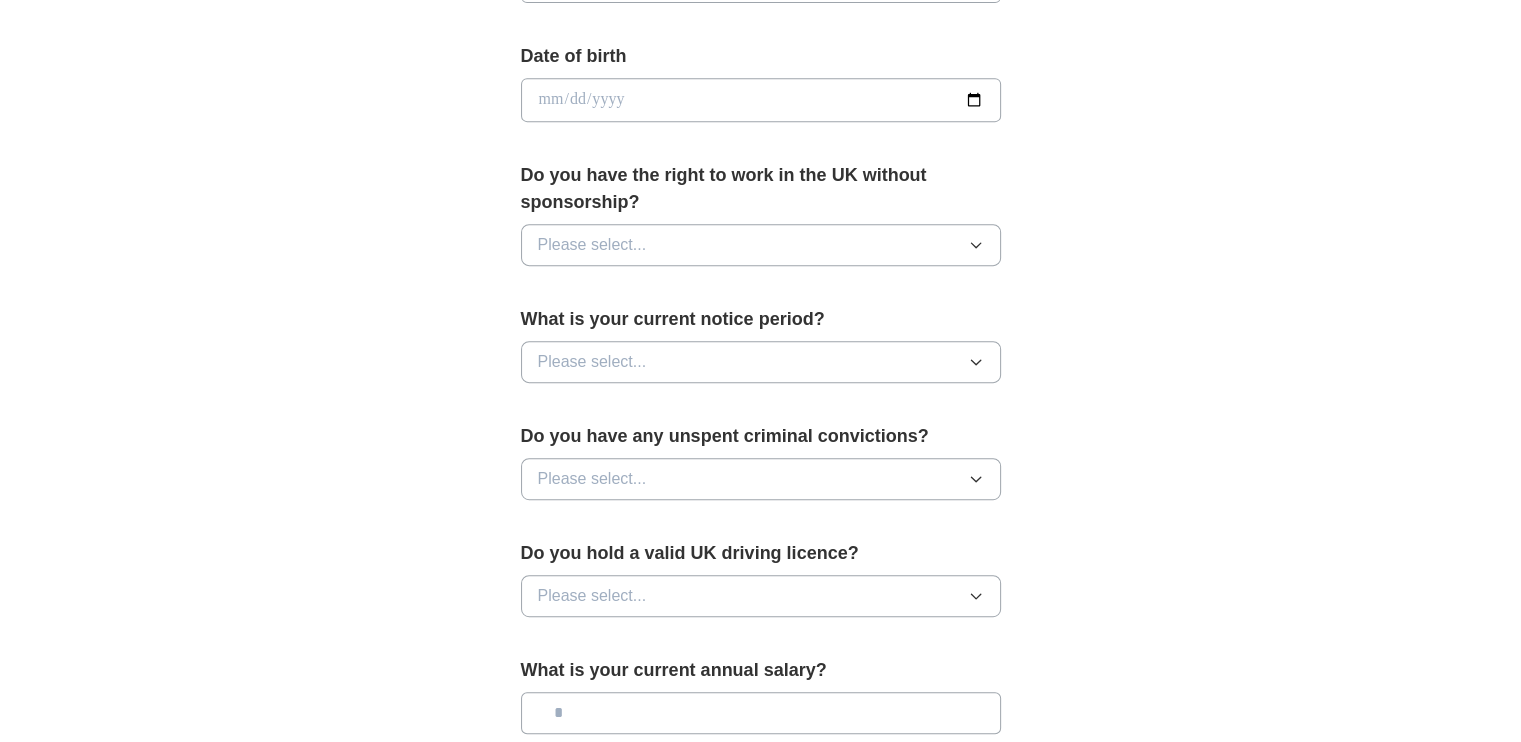 click on "Please select..." at bounding box center (761, 245) 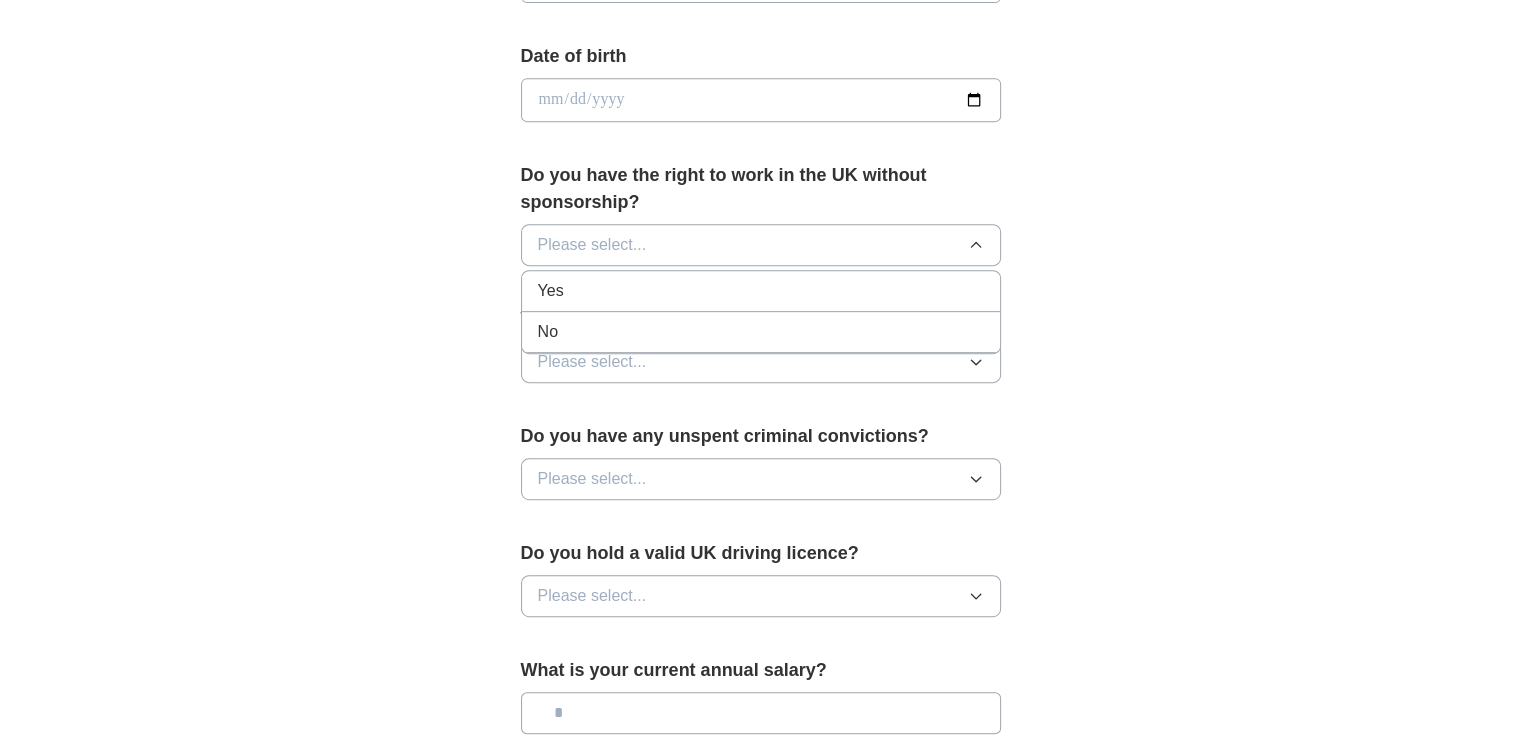 click on "Yes" at bounding box center (761, 291) 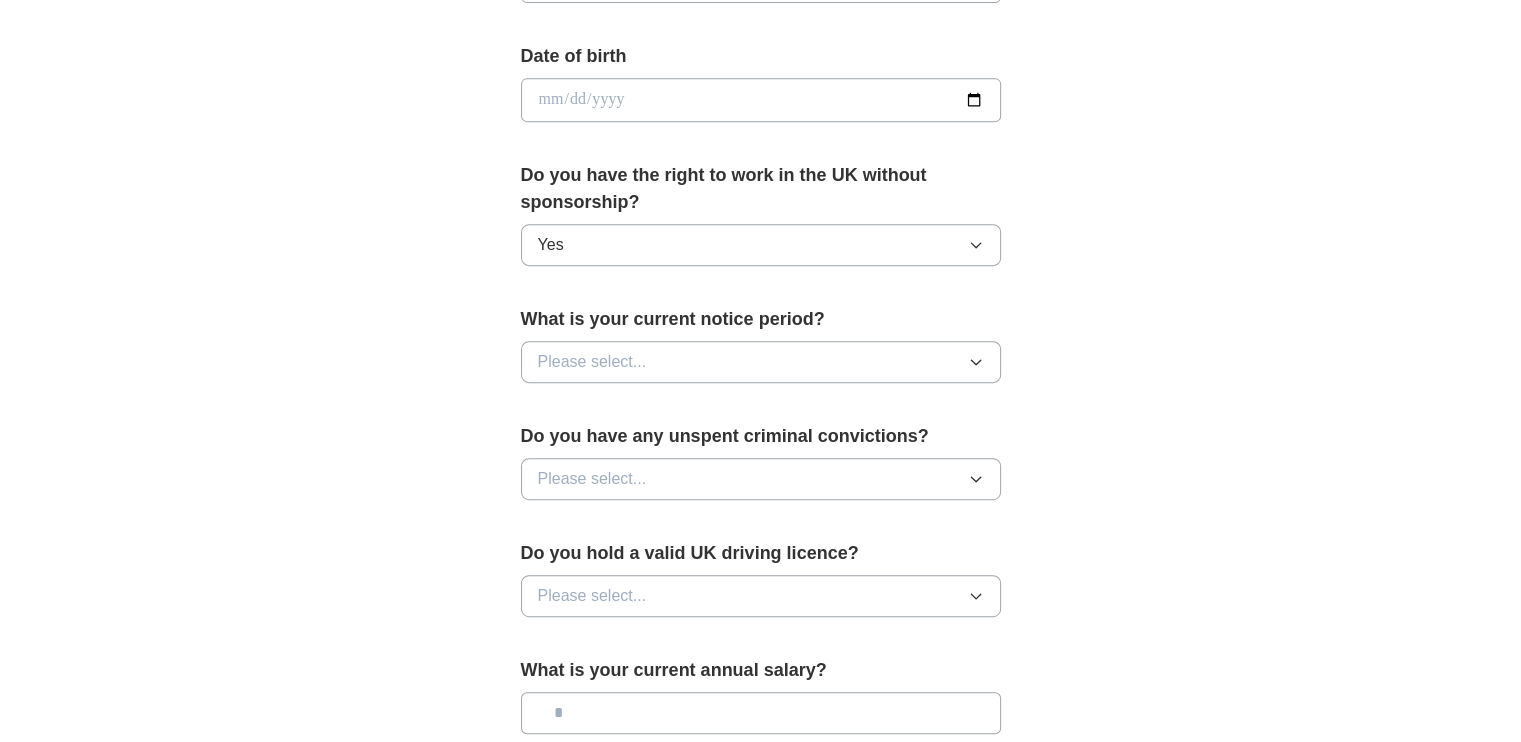 click at bounding box center (761, 100) 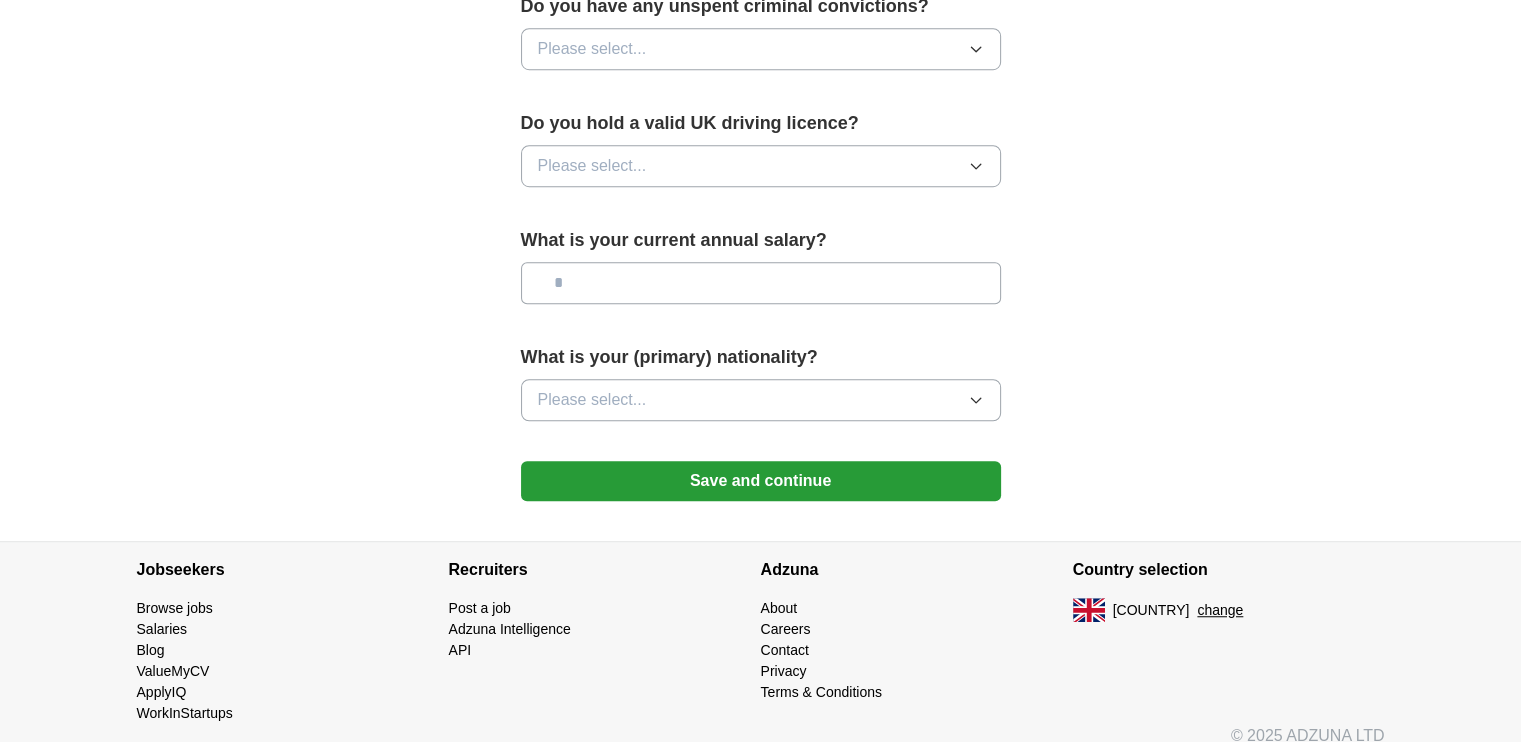 scroll, scrollTop: 1329, scrollLeft: 0, axis: vertical 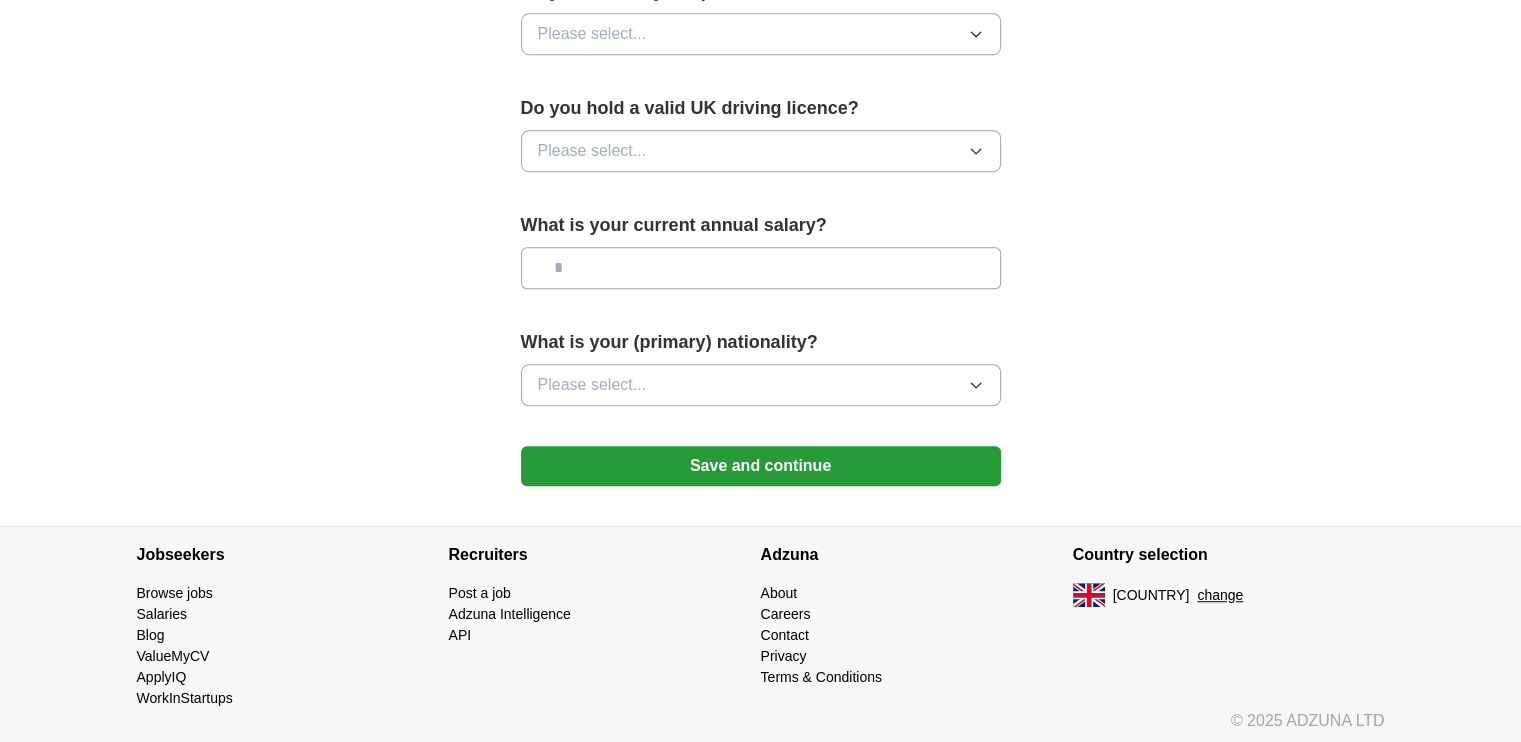 click on "Please select..." at bounding box center (761, 151) 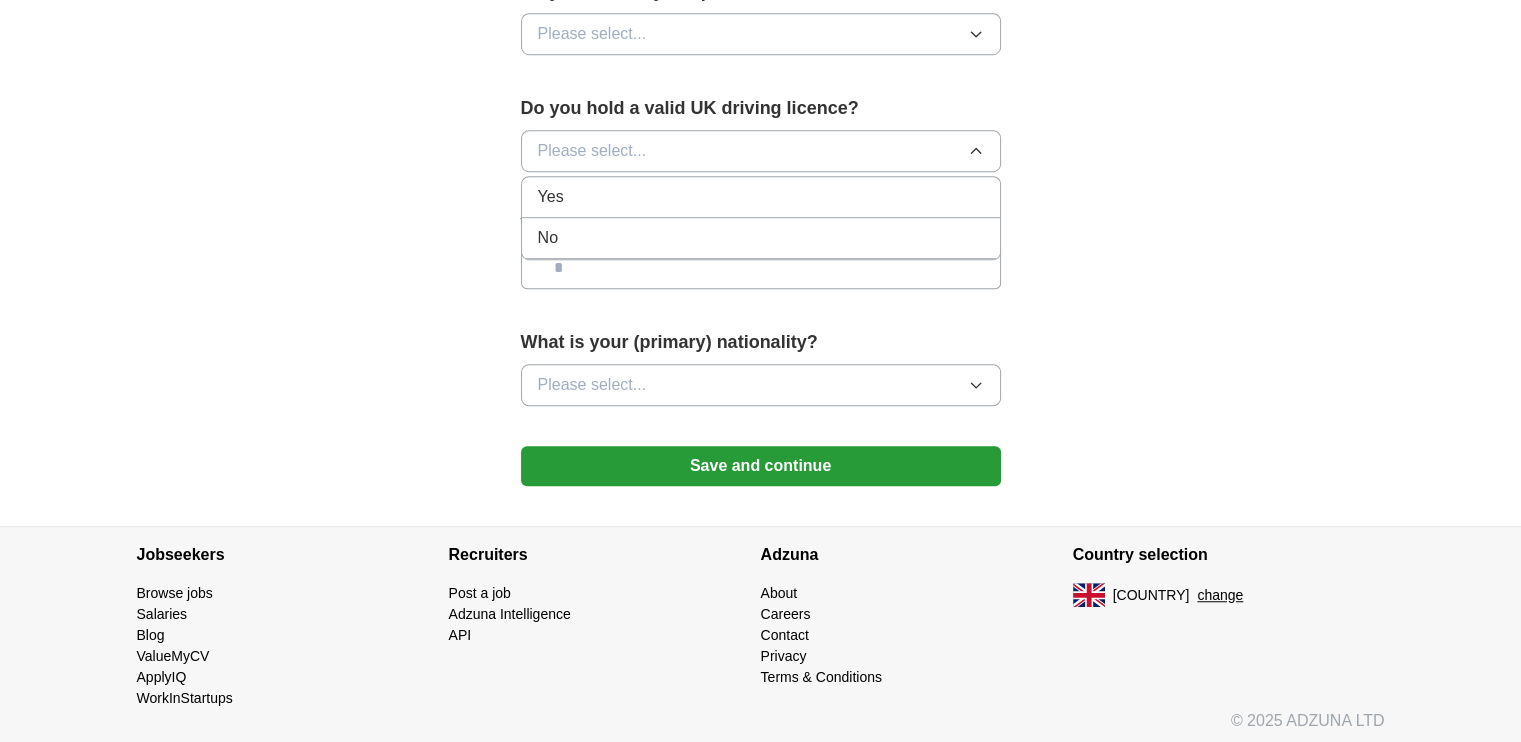 click on "Yes" at bounding box center [761, 197] 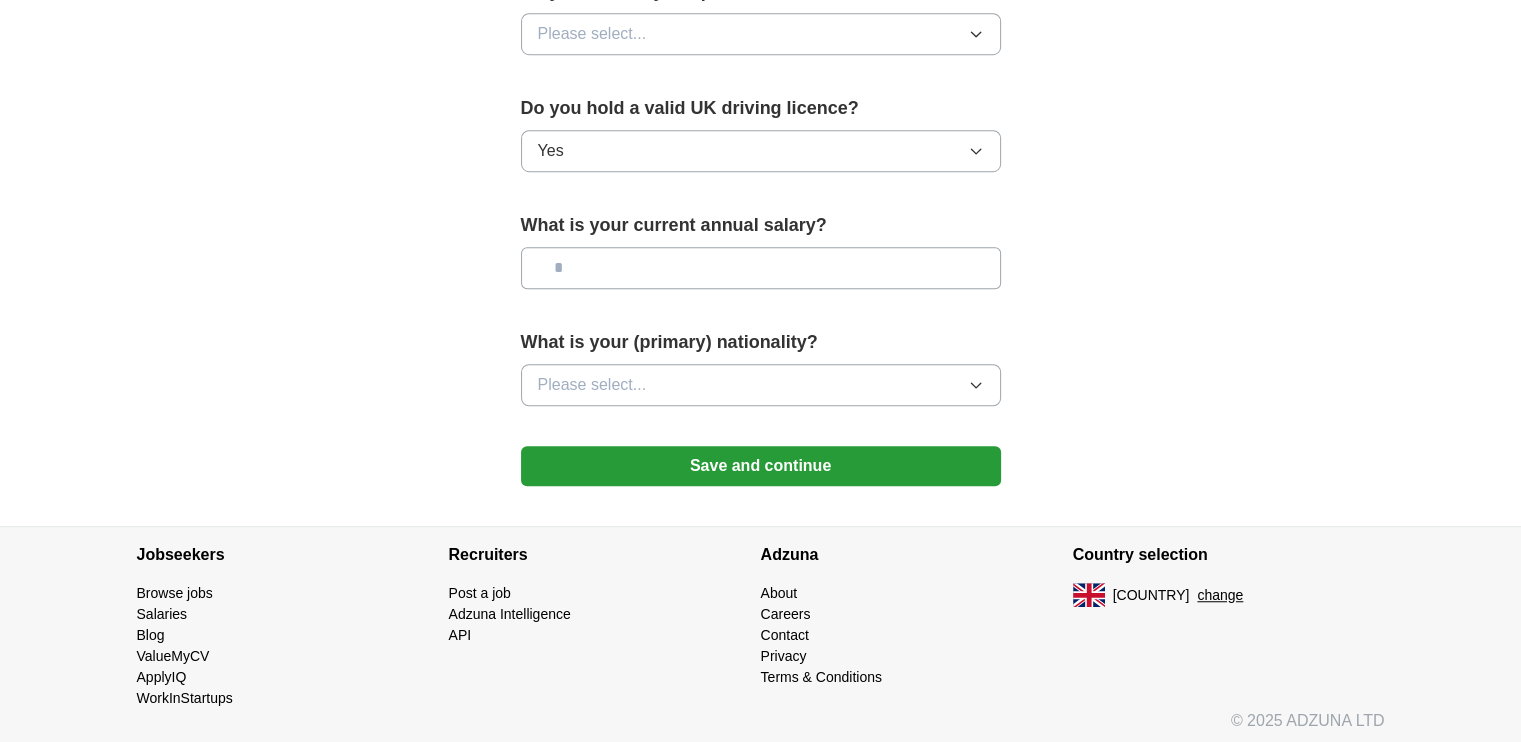 click at bounding box center (761, 268) 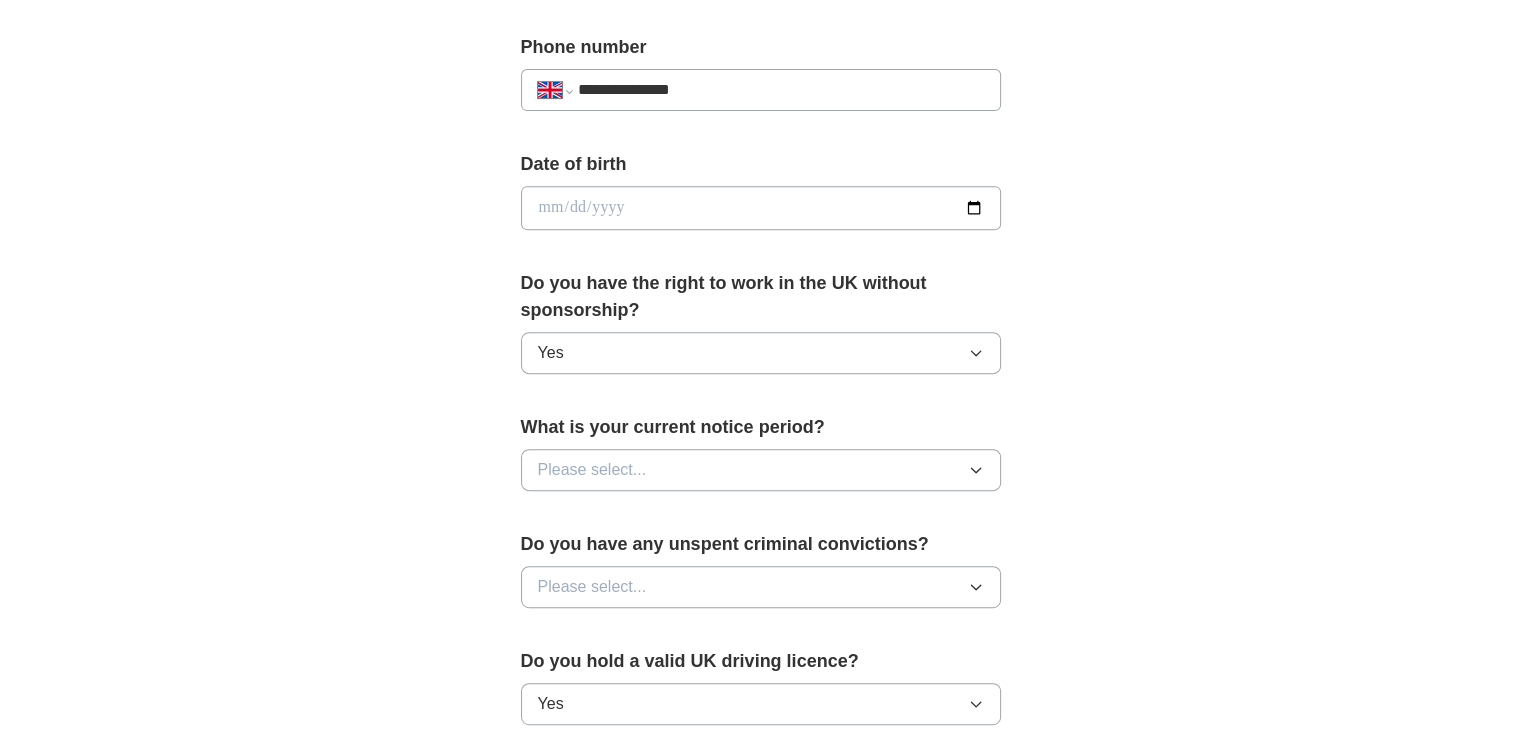 scroll, scrollTop: 773, scrollLeft: 0, axis: vertical 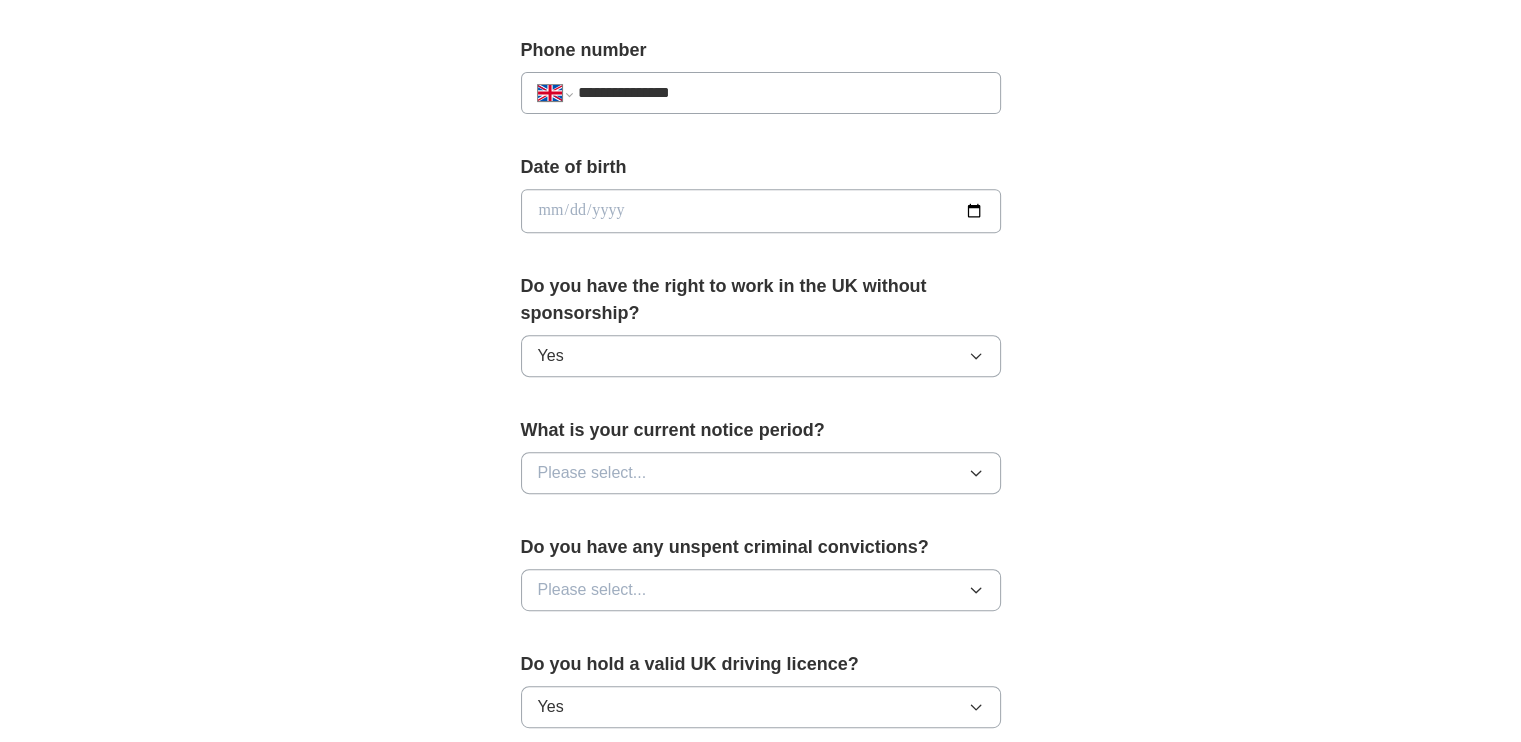 click on "Please select..." at bounding box center (761, 473) 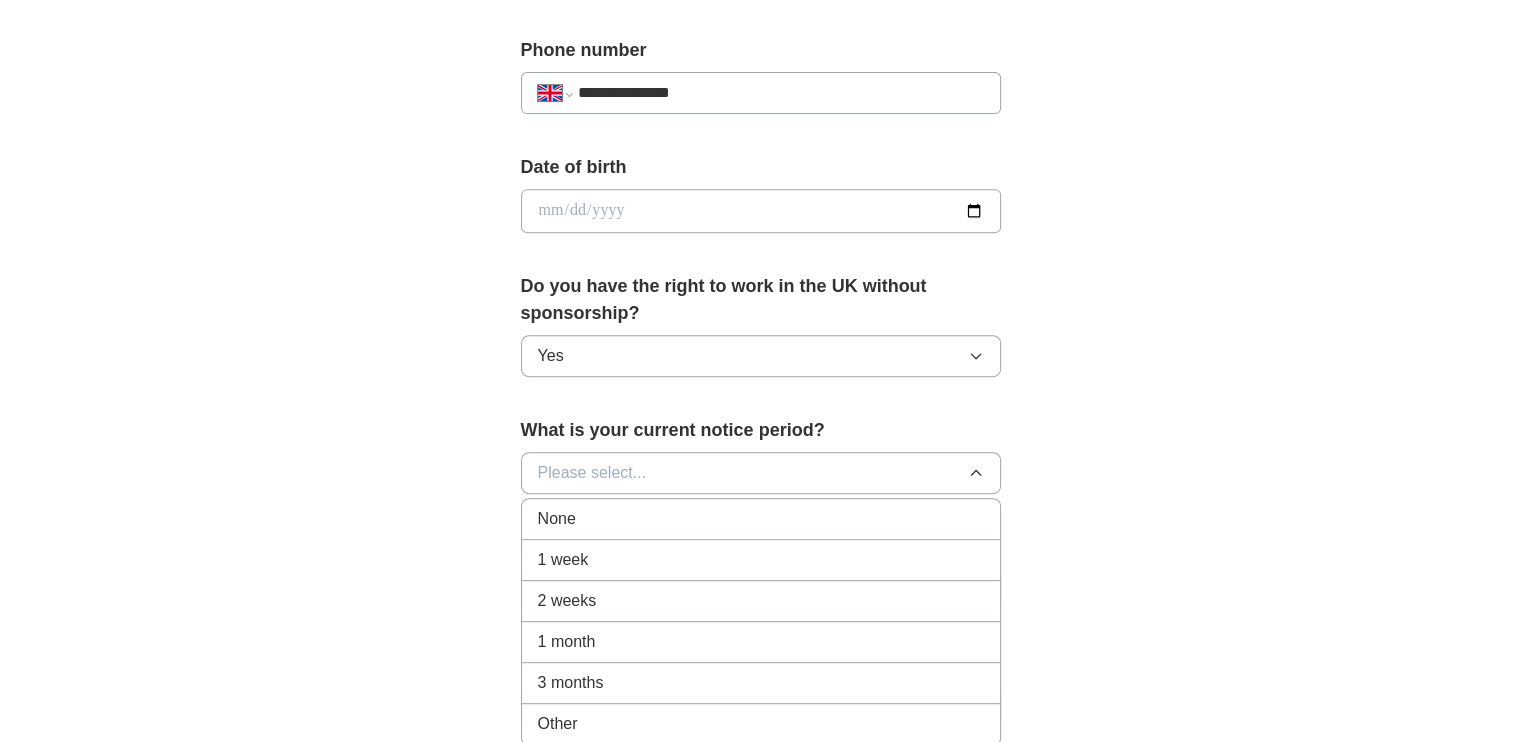click on "2 weeks" at bounding box center [761, 601] 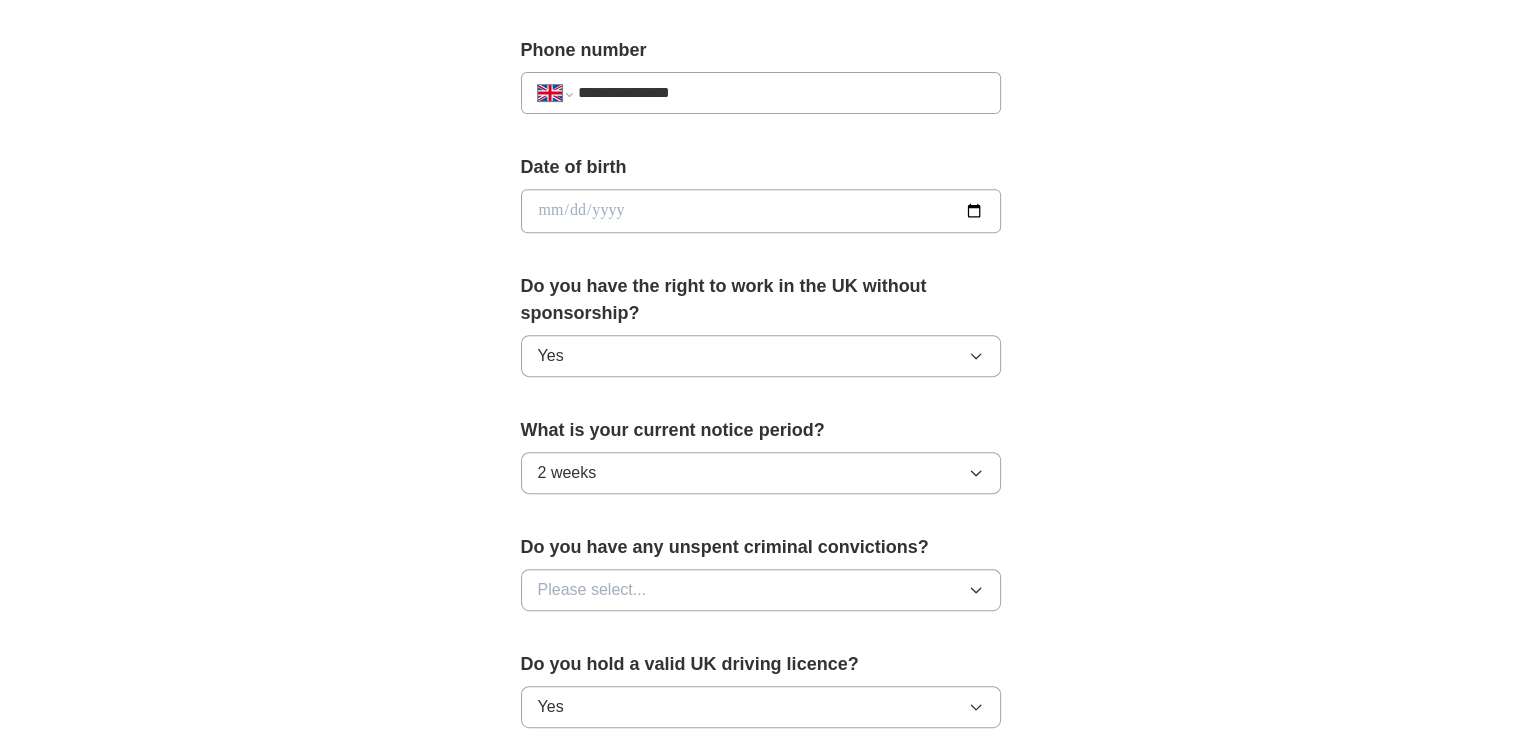 click on "2 weeks" at bounding box center (761, 473) 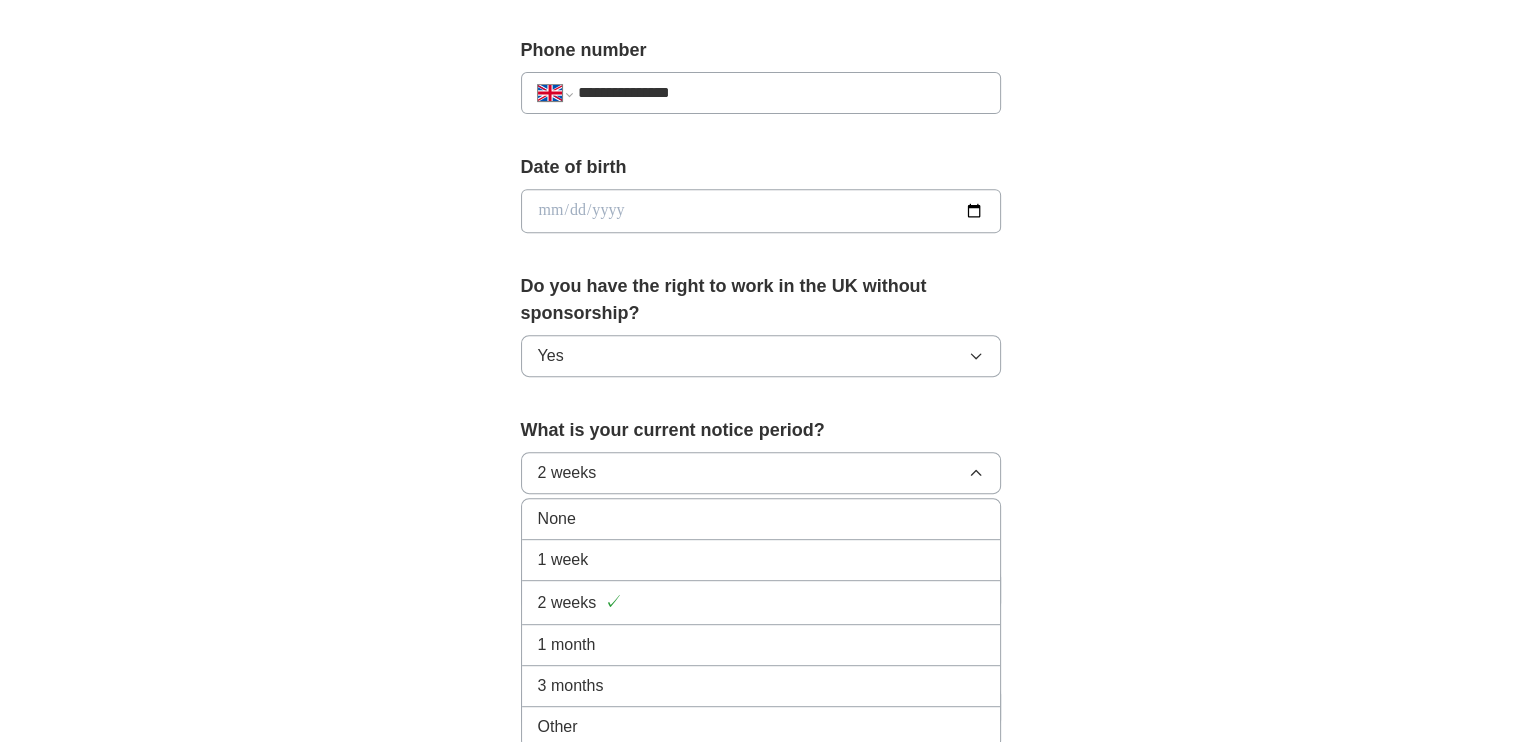 click on "1 month" at bounding box center [761, 645] 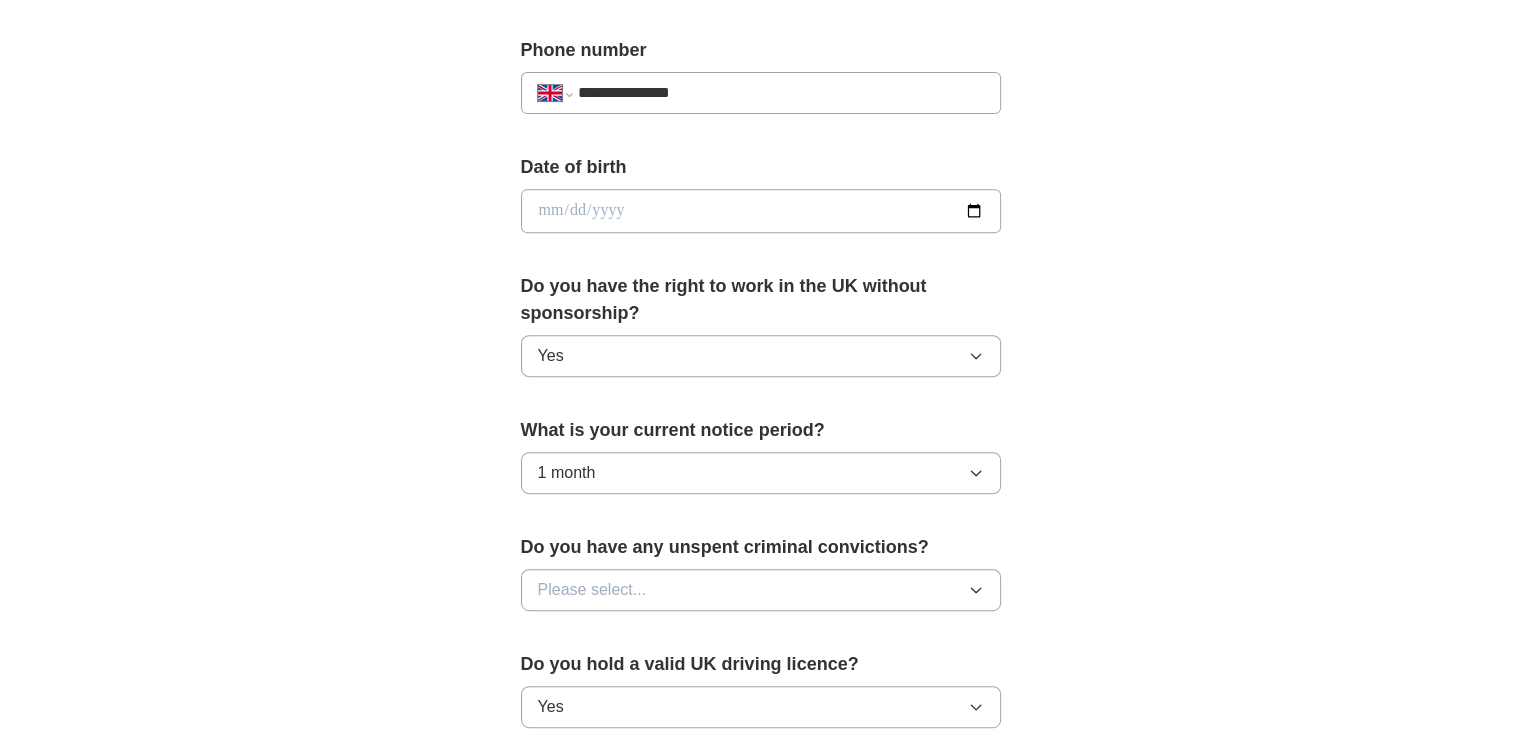 click on "Please select..." at bounding box center [761, 590] 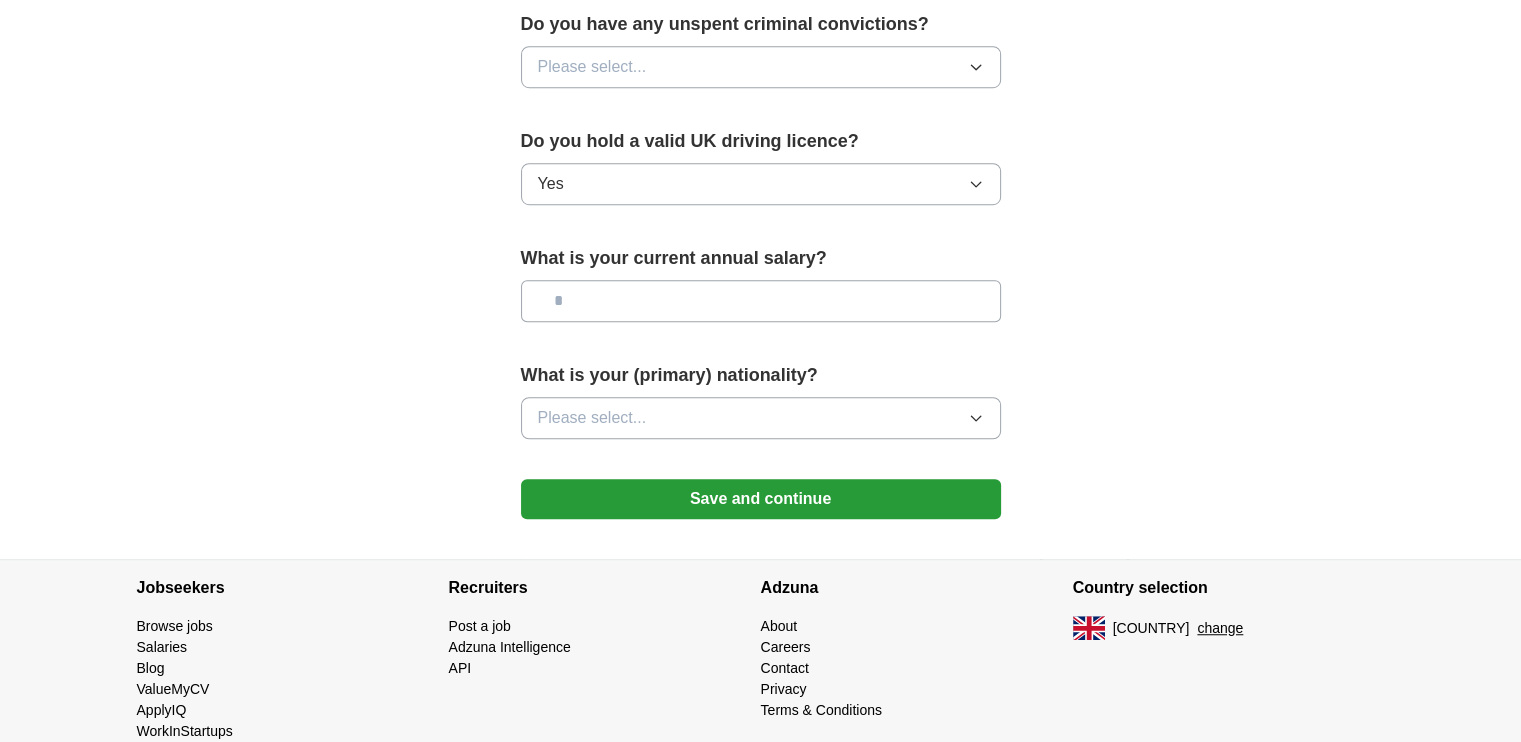 scroll, scrollTop: 1328, scrollLeft: 0, axis: vertical 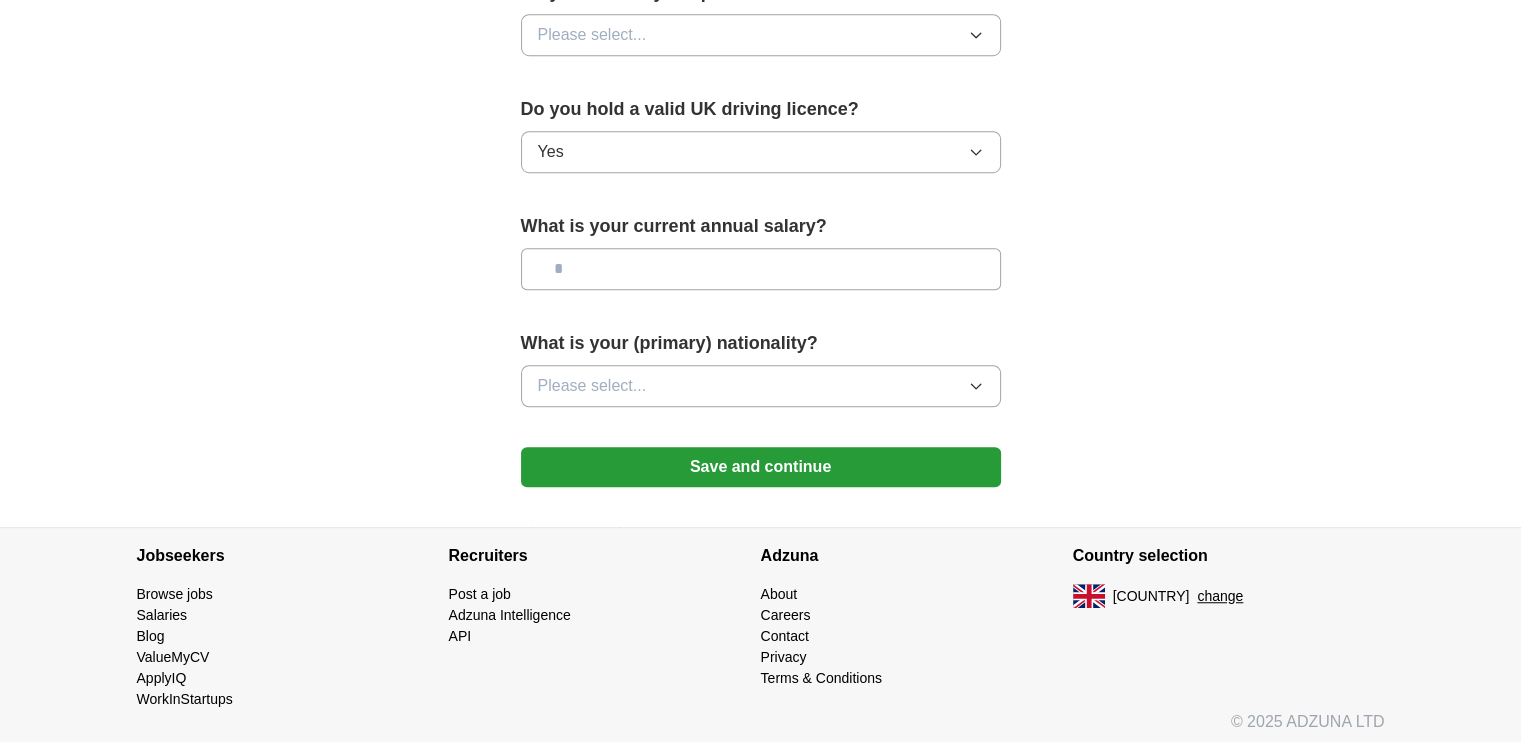 click on "Save and continue" at bounding box center [761, 467] 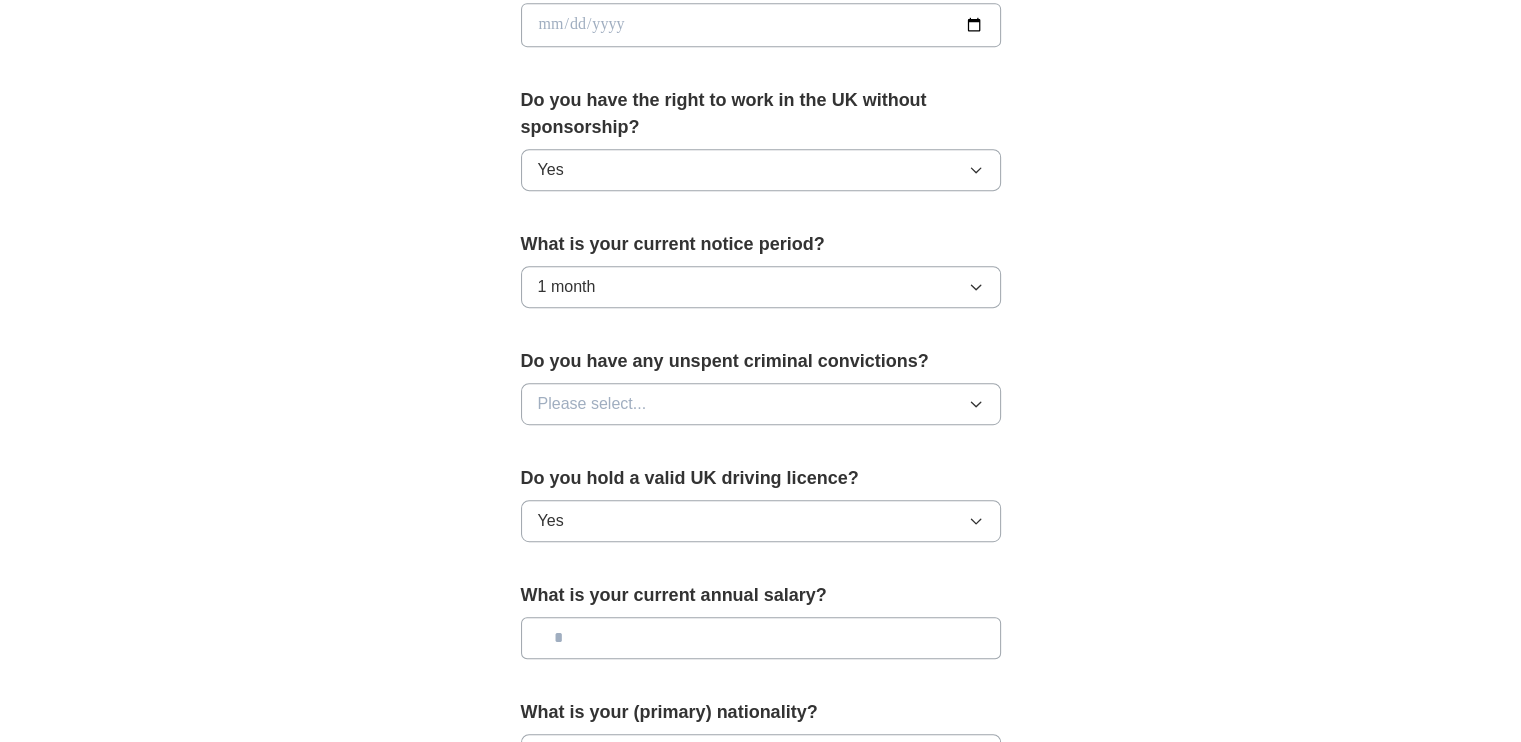 click at bounding box center [761, 25] 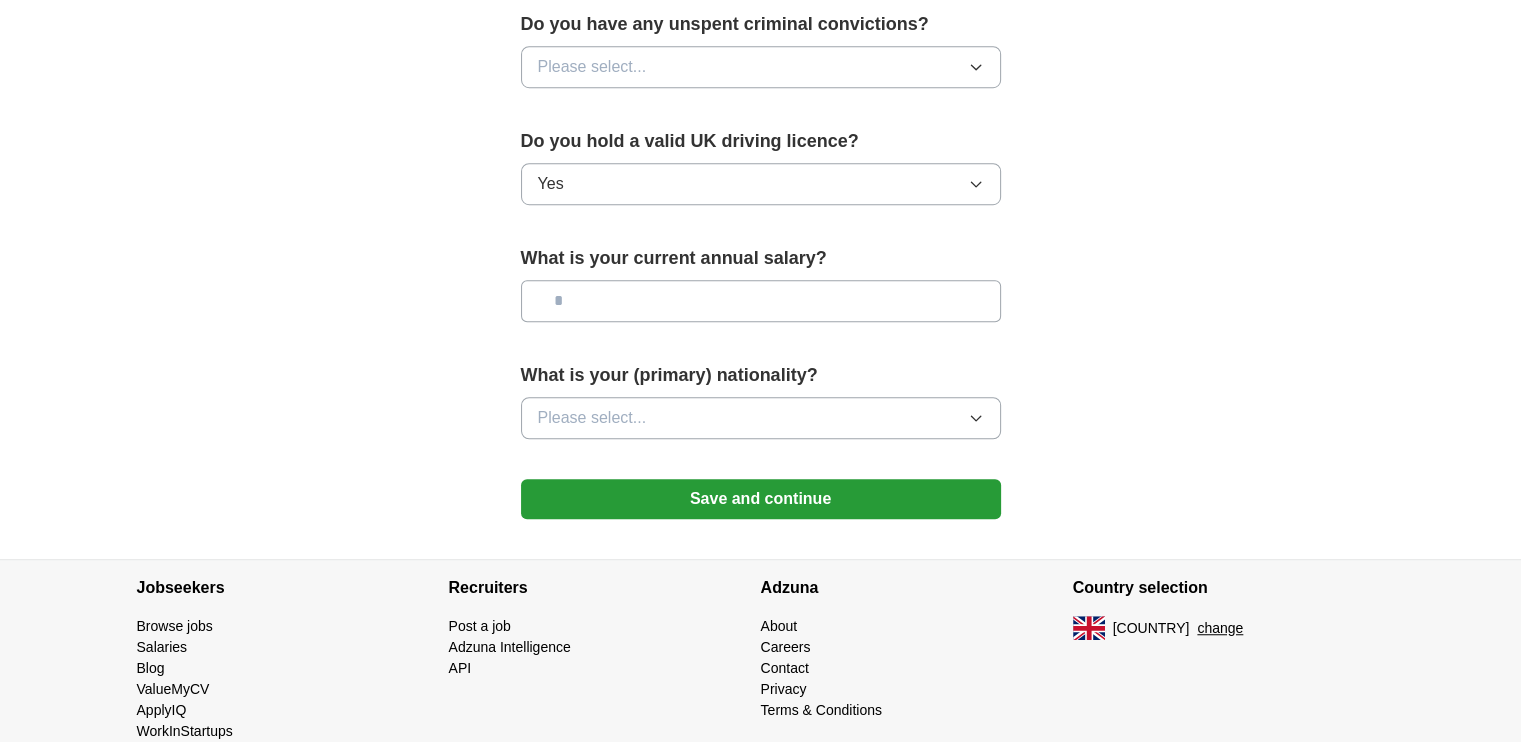 scroll, scrollTop: 1329, scrollLeft: 0, axis: vertical 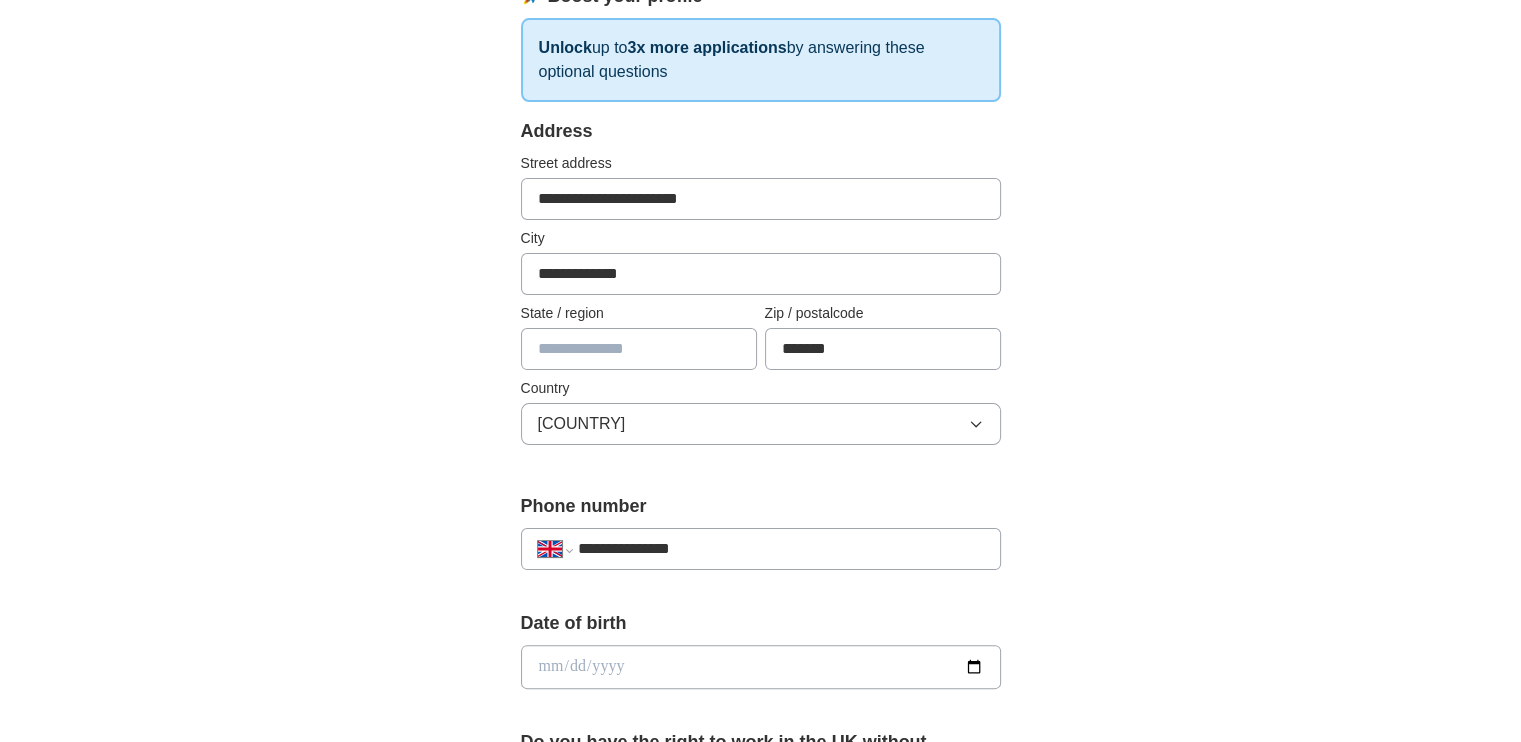 click at bounding box center [761, 667] 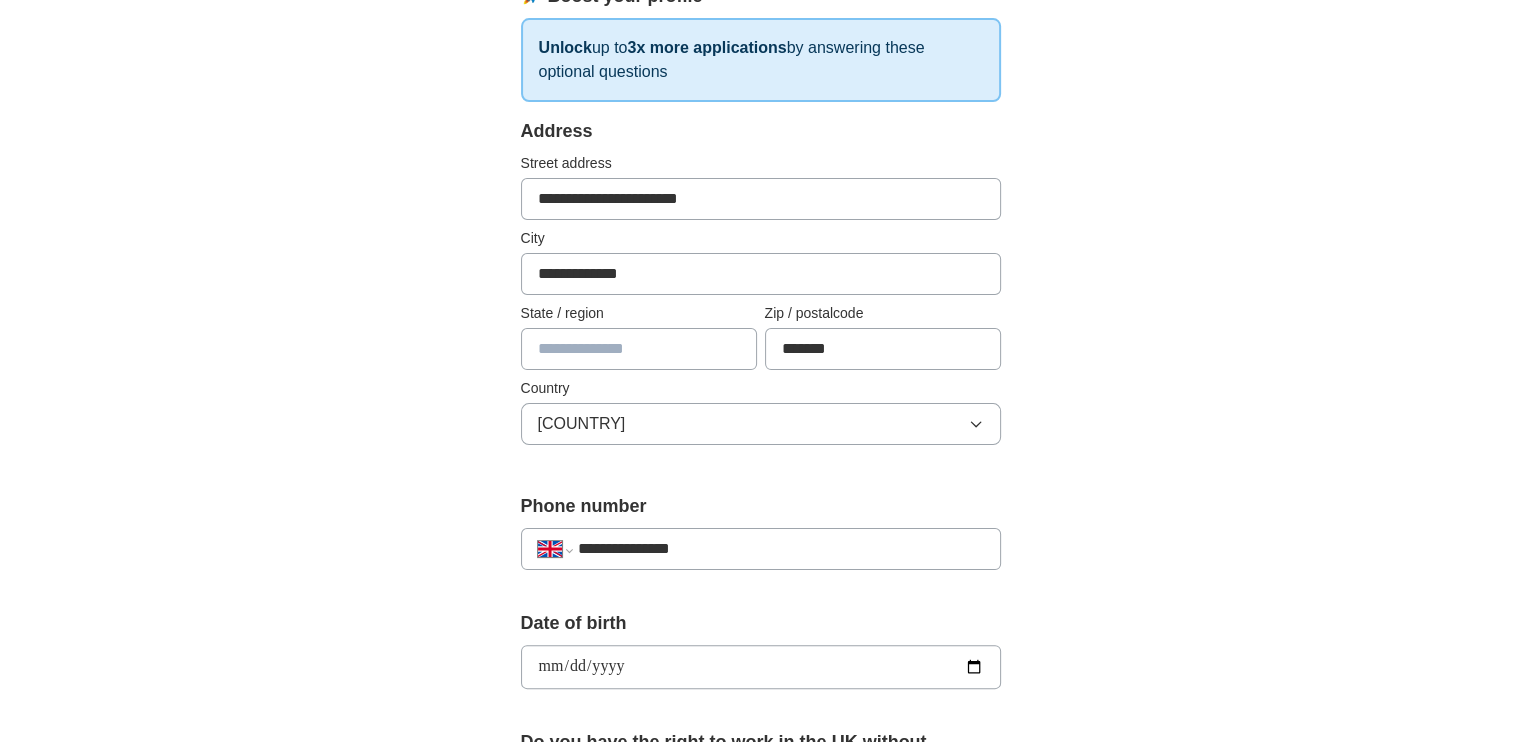 click on "**********" at bounding box center (761, 667) 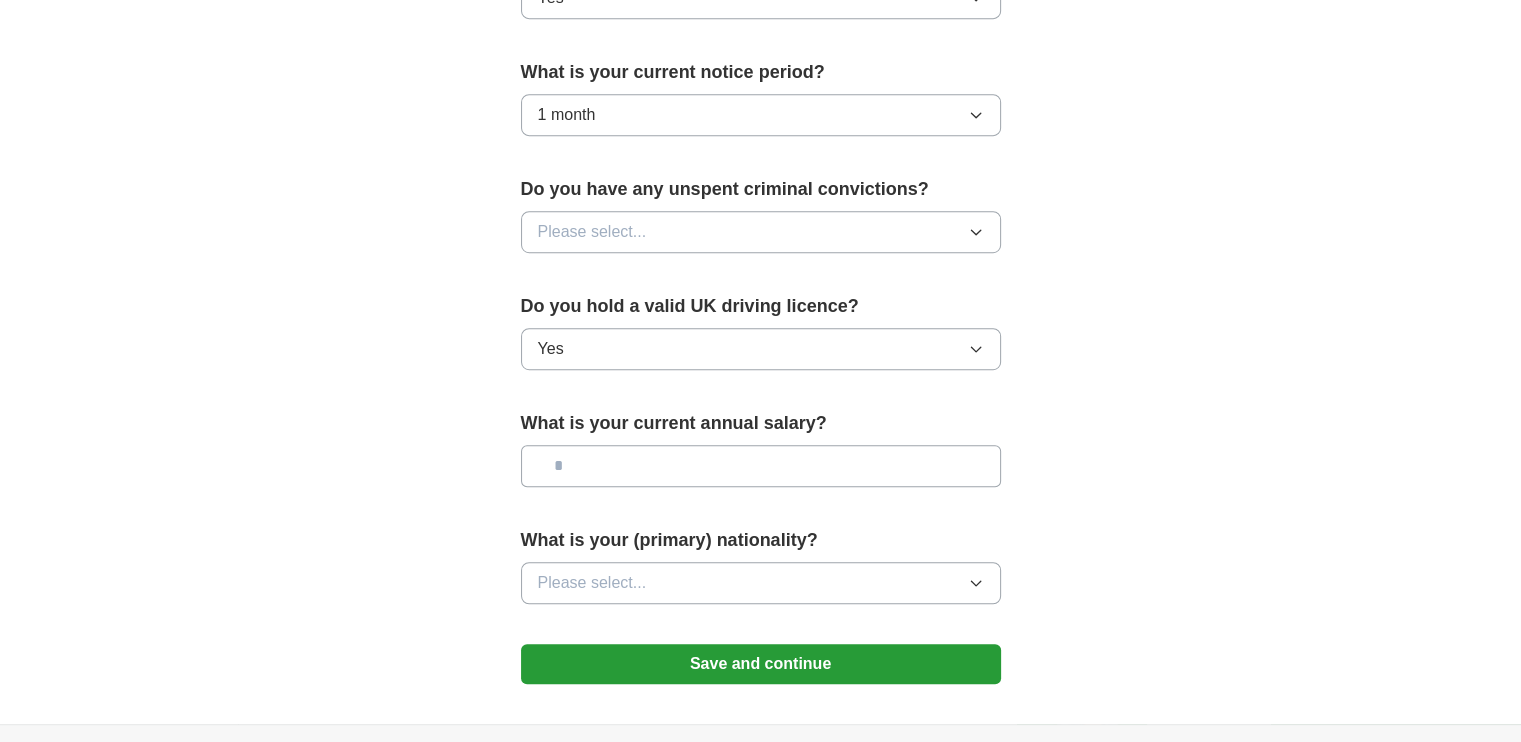 scroll, scrollTop: 1329, scrollLeft: 0, axis: vertical 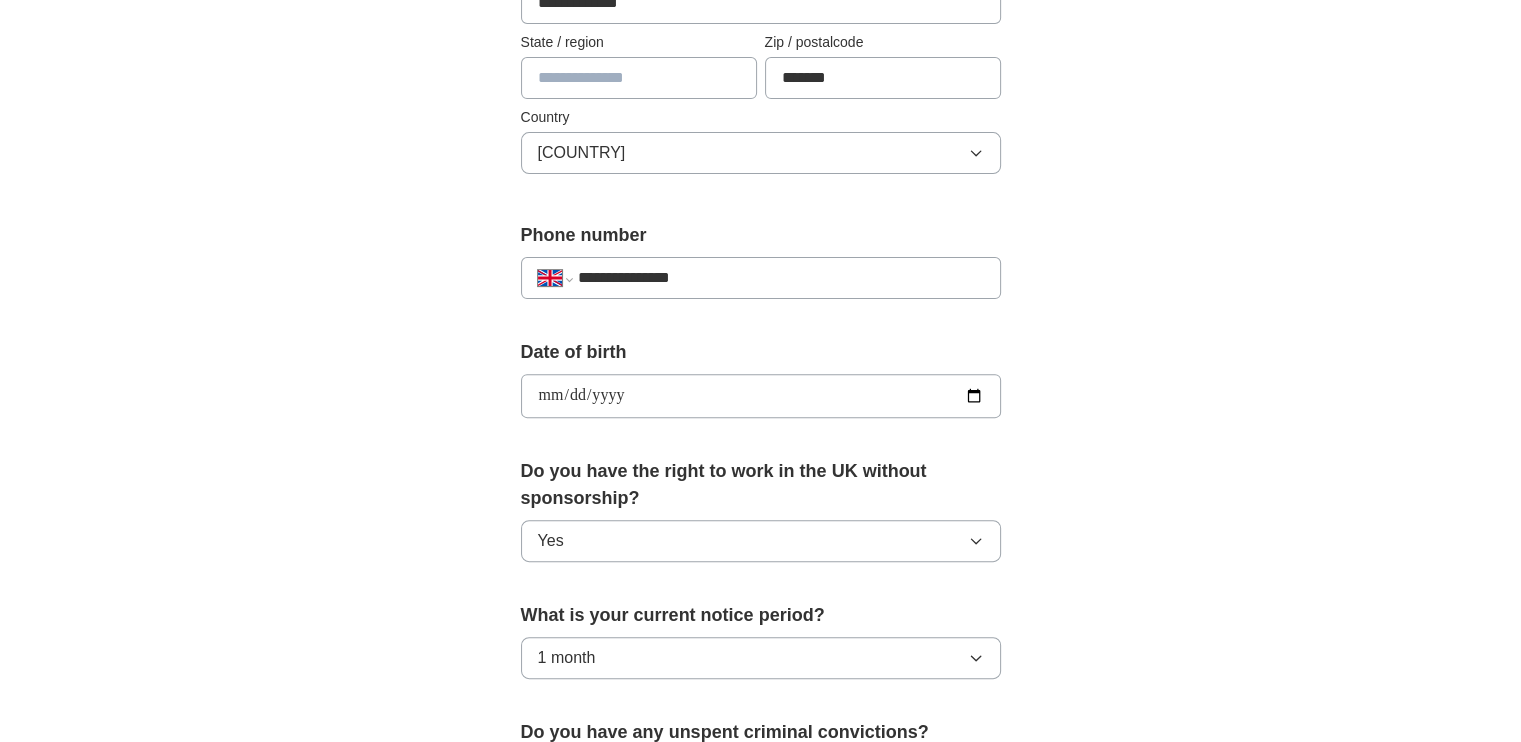 click on "**********" at bounding box center (761, 396) 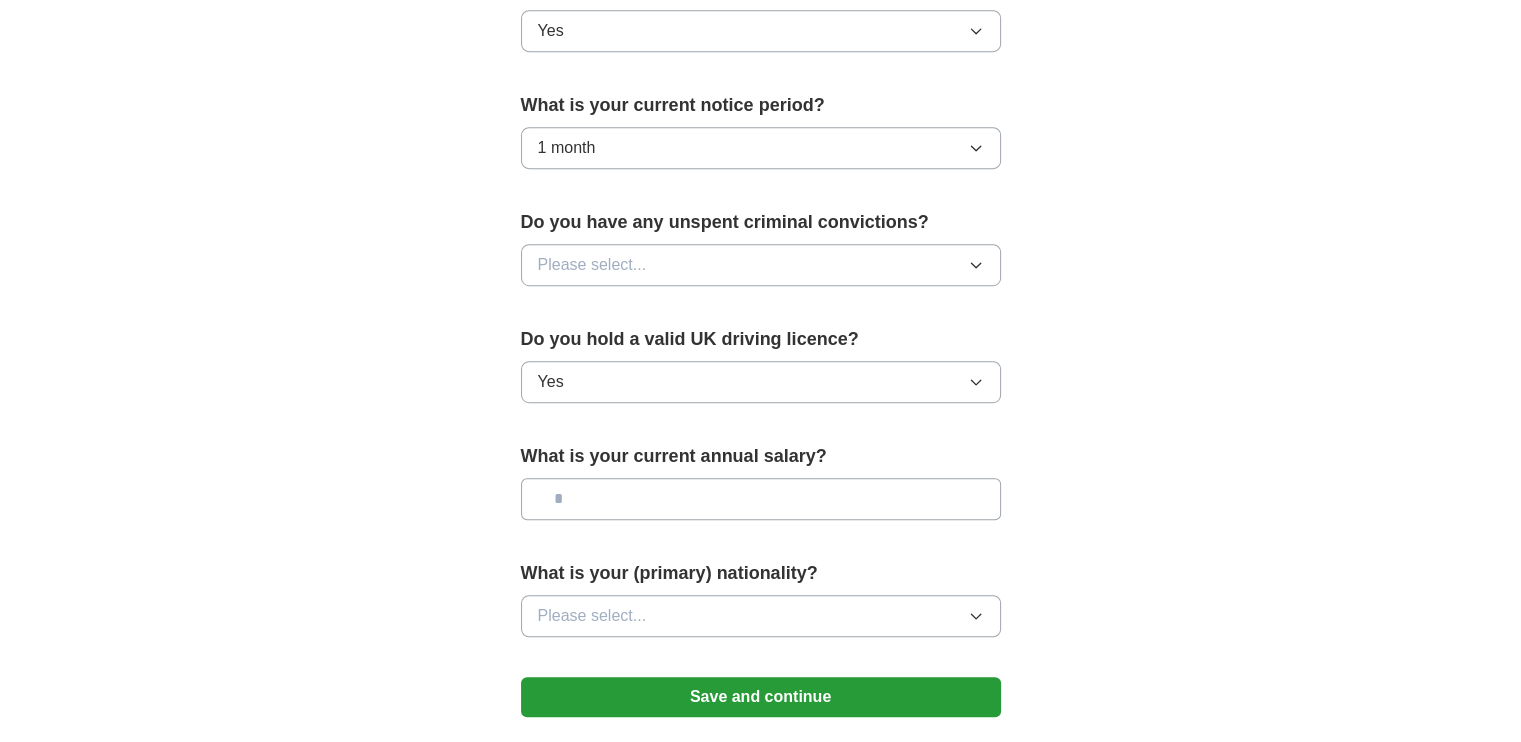 scroll, scrollTop: 1329, scrollLeft: 0, axis: vertical 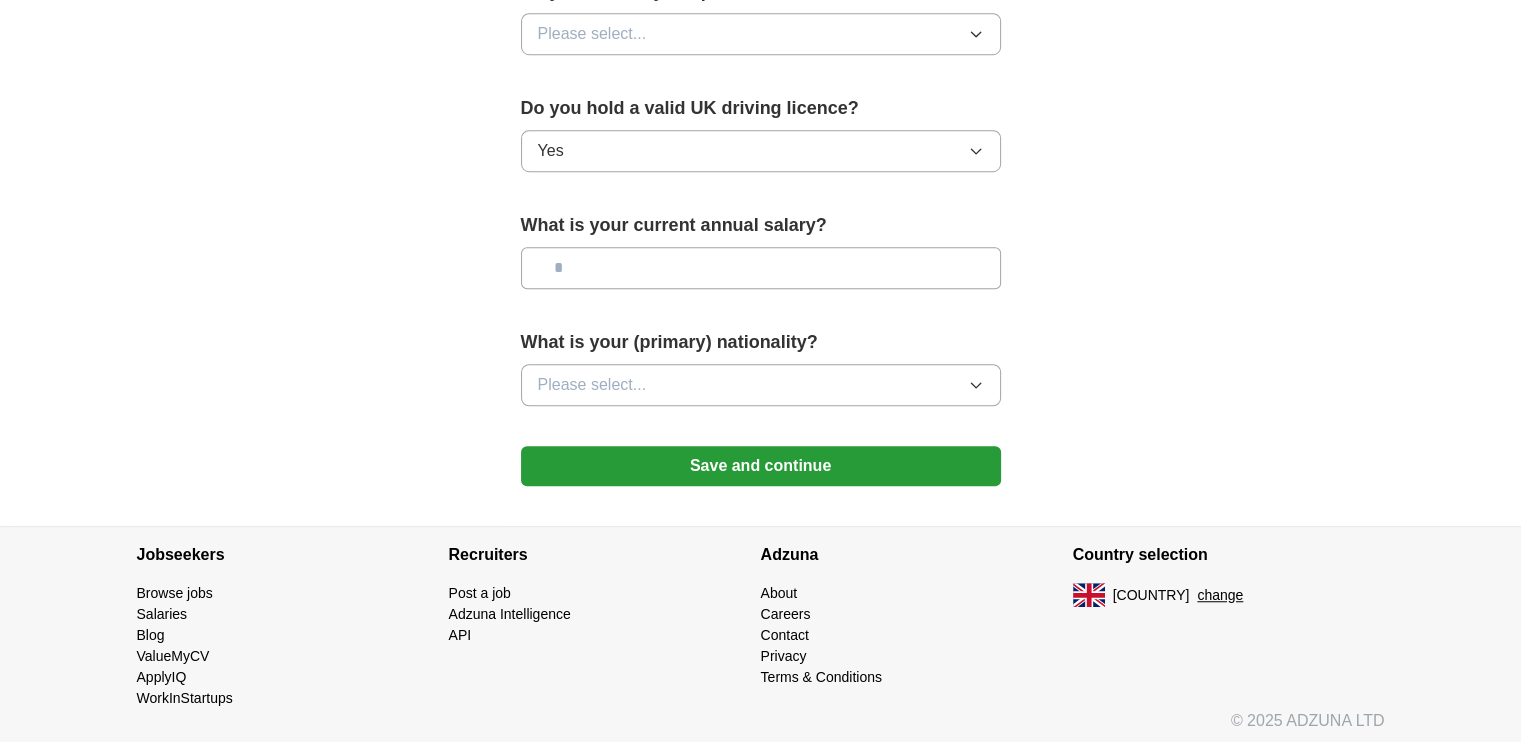 click on "Save and continue" at bounding box center [761, 466] 